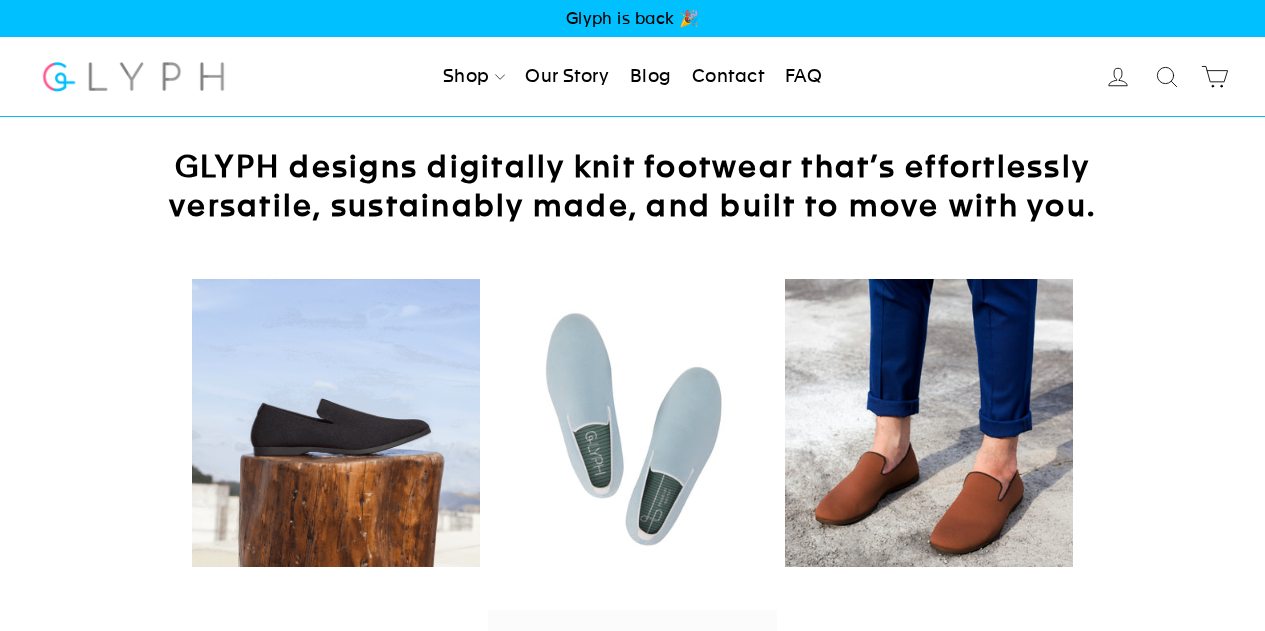 scroll, scrollTop: 0, scrollLeft: 0, axis: both 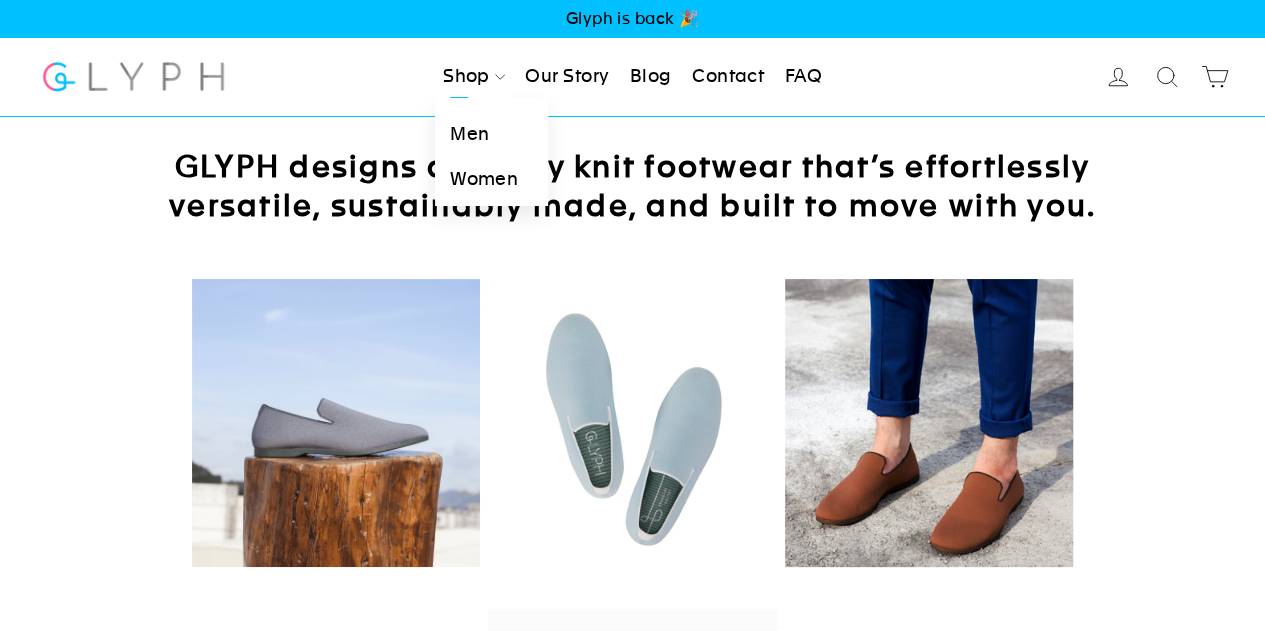 click on "Men" at bounding box center (491, 134) 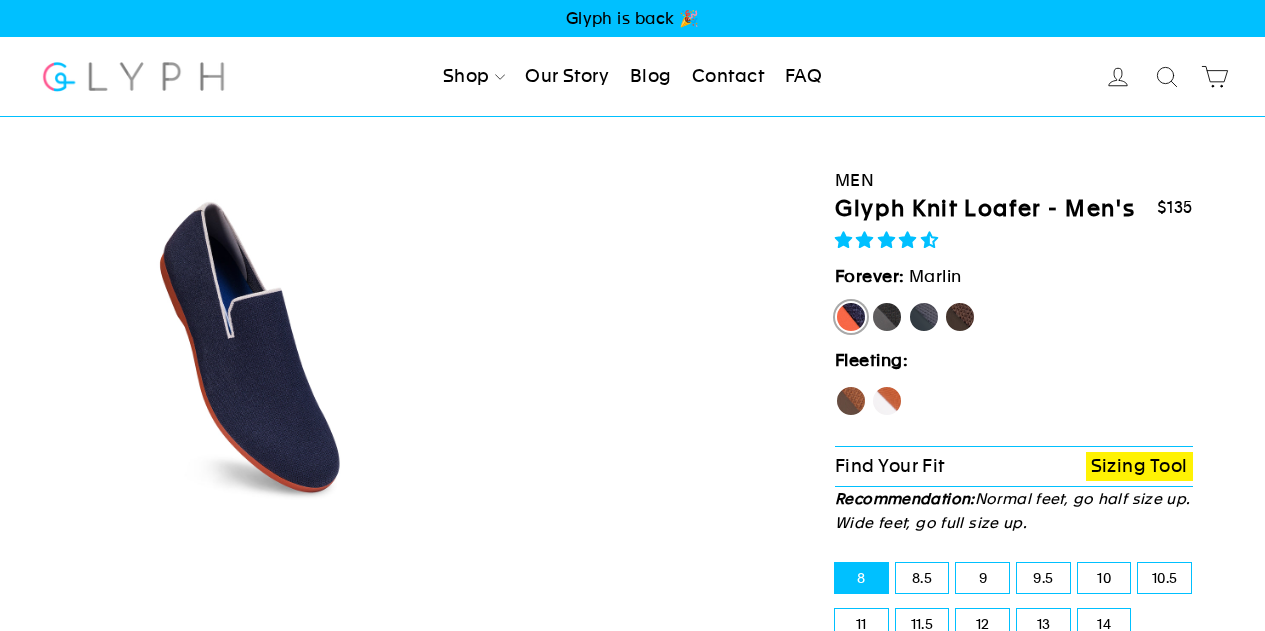scroll, scrollTop: 0, scrollLeft: 0, axis: both 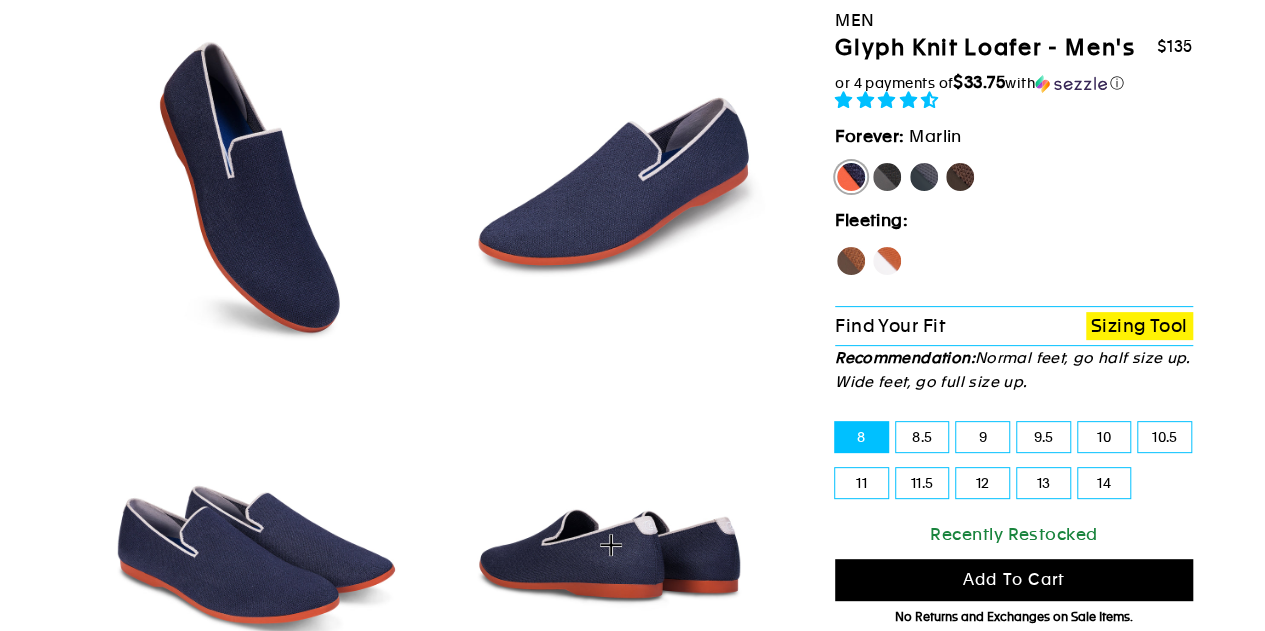 select on "highest-rating" 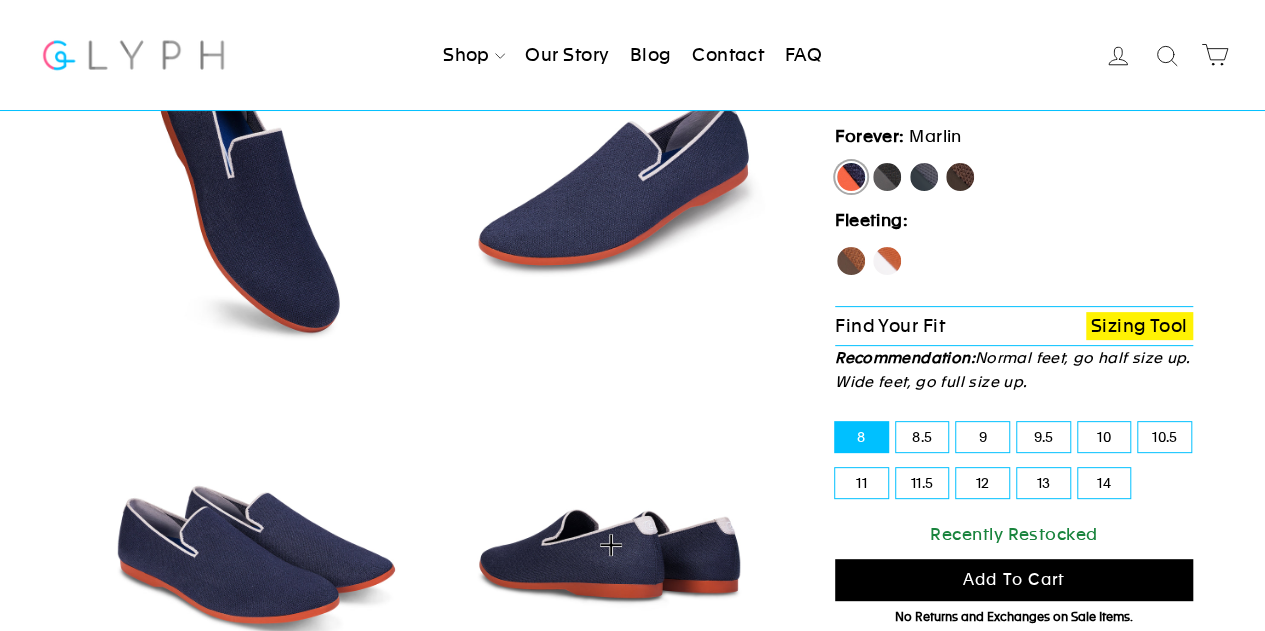 scroll, scrollTop: 300, scrollLeft: 0, axis: vertical 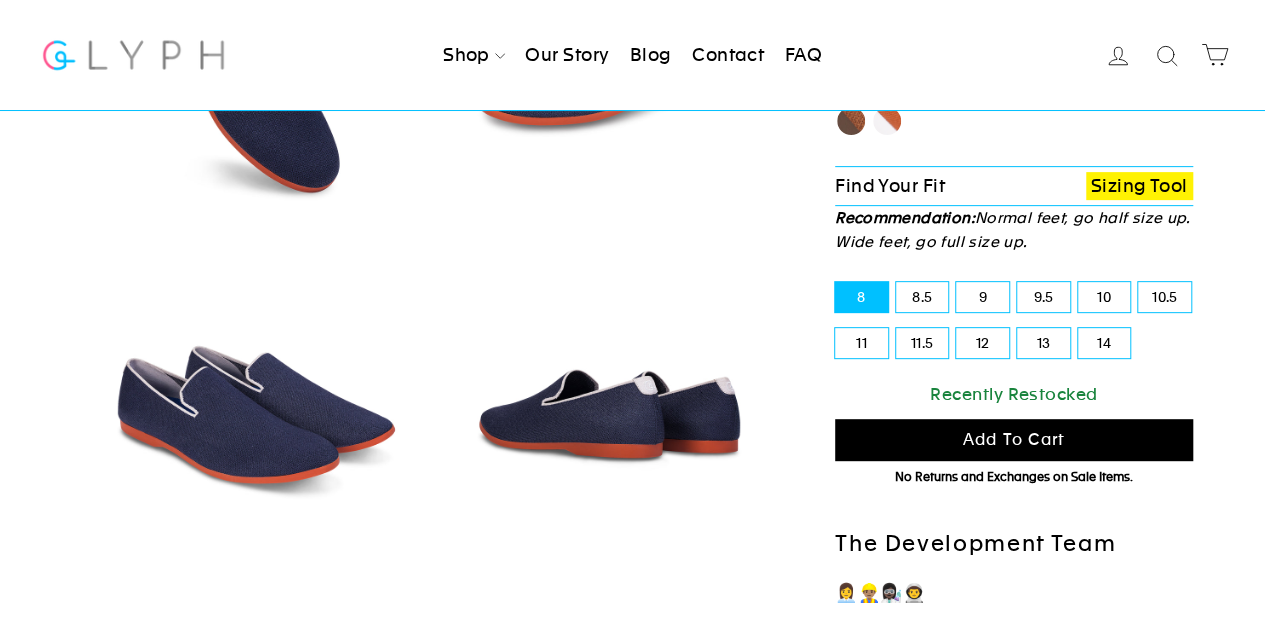 click on "14" at bounding box center [1104, 343] 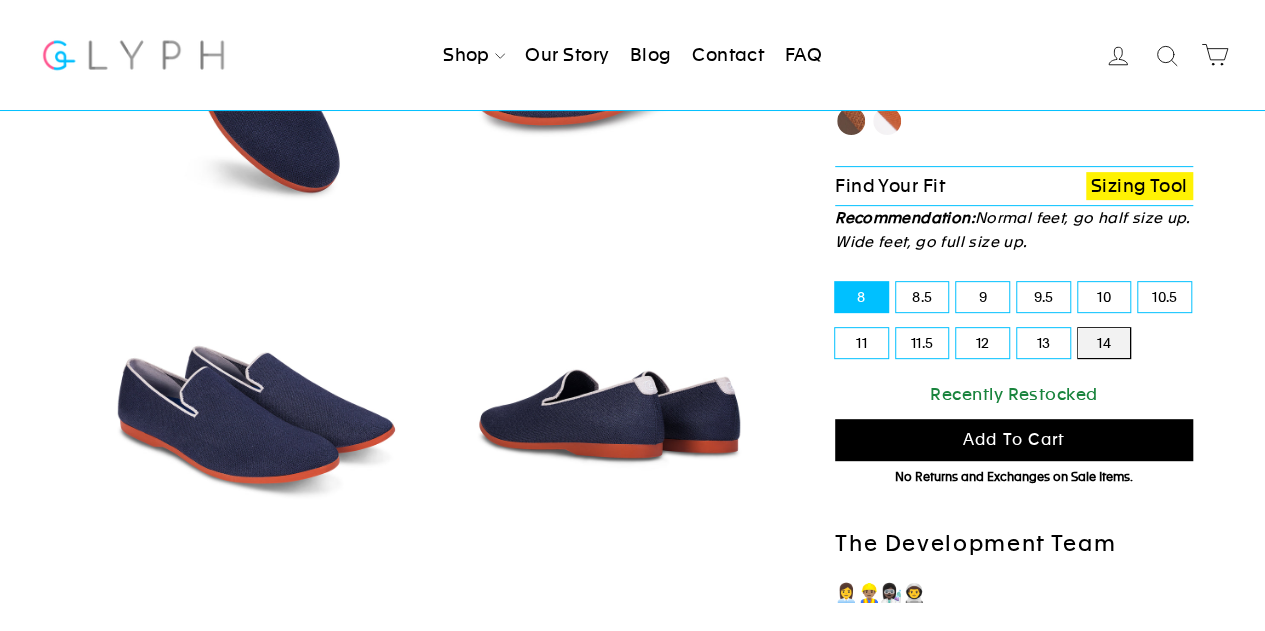 click on "14" at bounding box center [1078, 328] 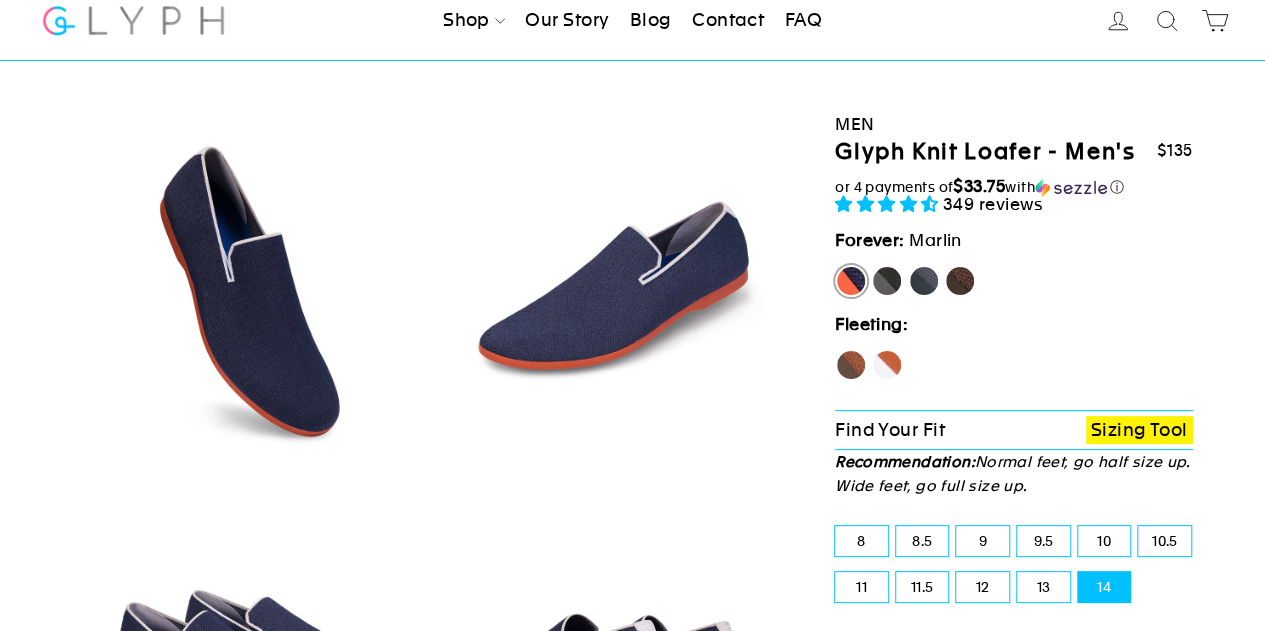 scroll, scrollTop: 100, scrollLeft: 0, axis: vertical 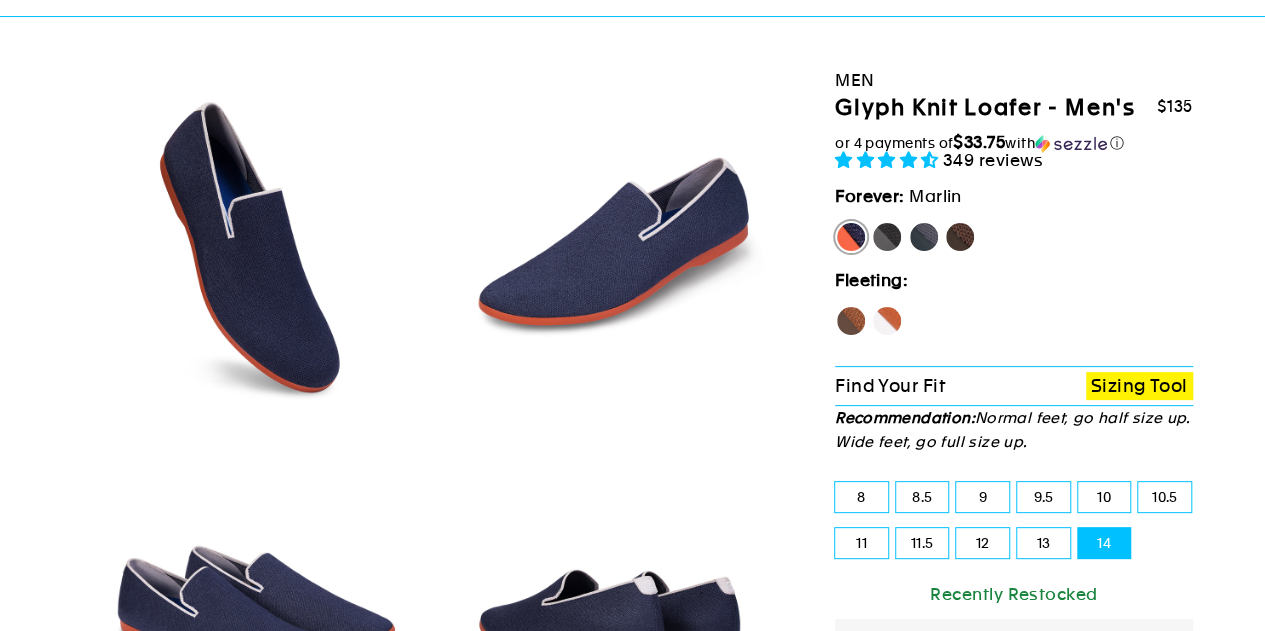 click on "Fox" at bounding box center [887, 321] 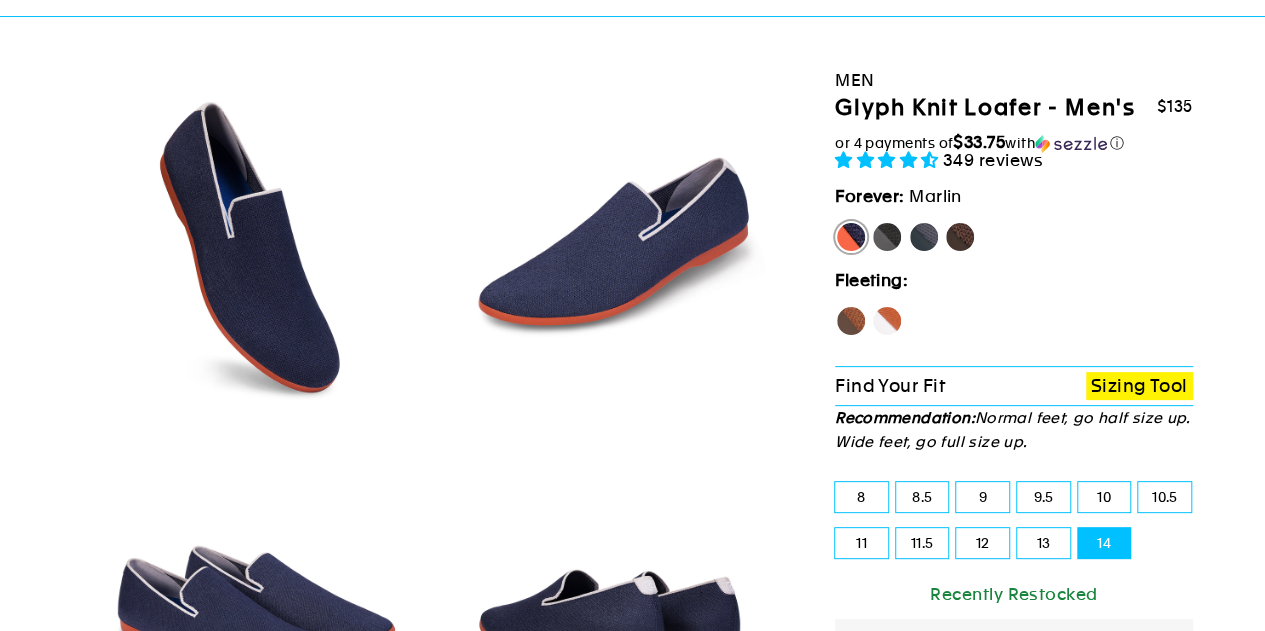 click on "Fox" at bounding box center (871, 305) 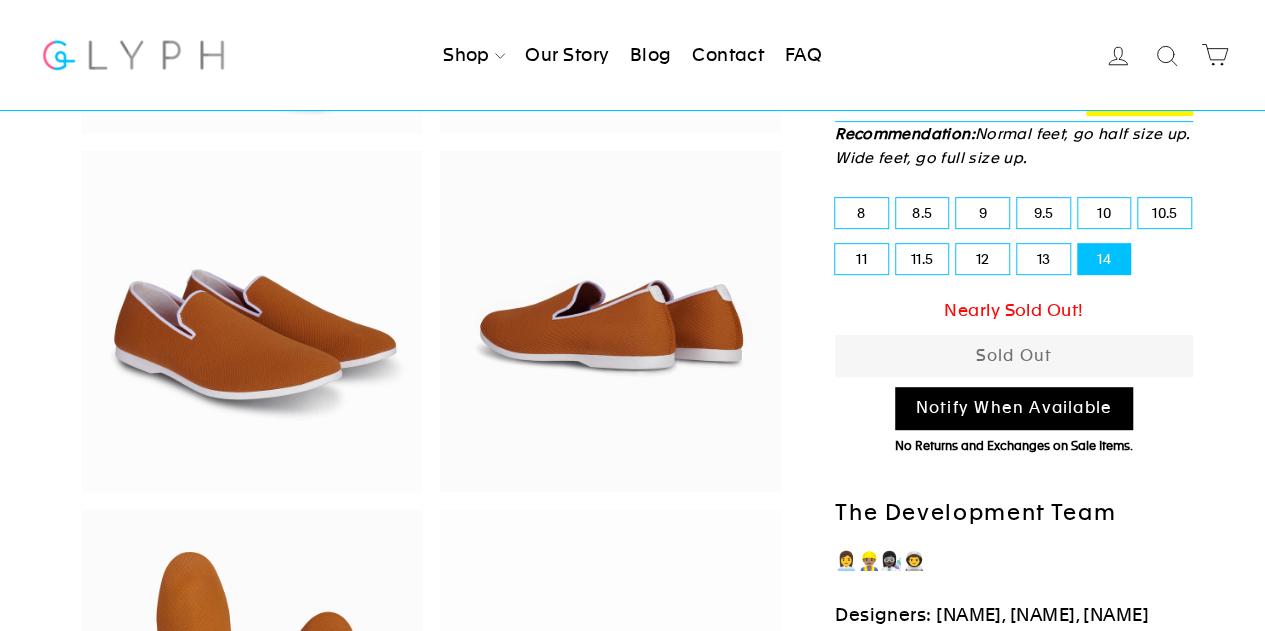 scroll, scrollTop: 200, scrollLeft: 0, axis: vertical 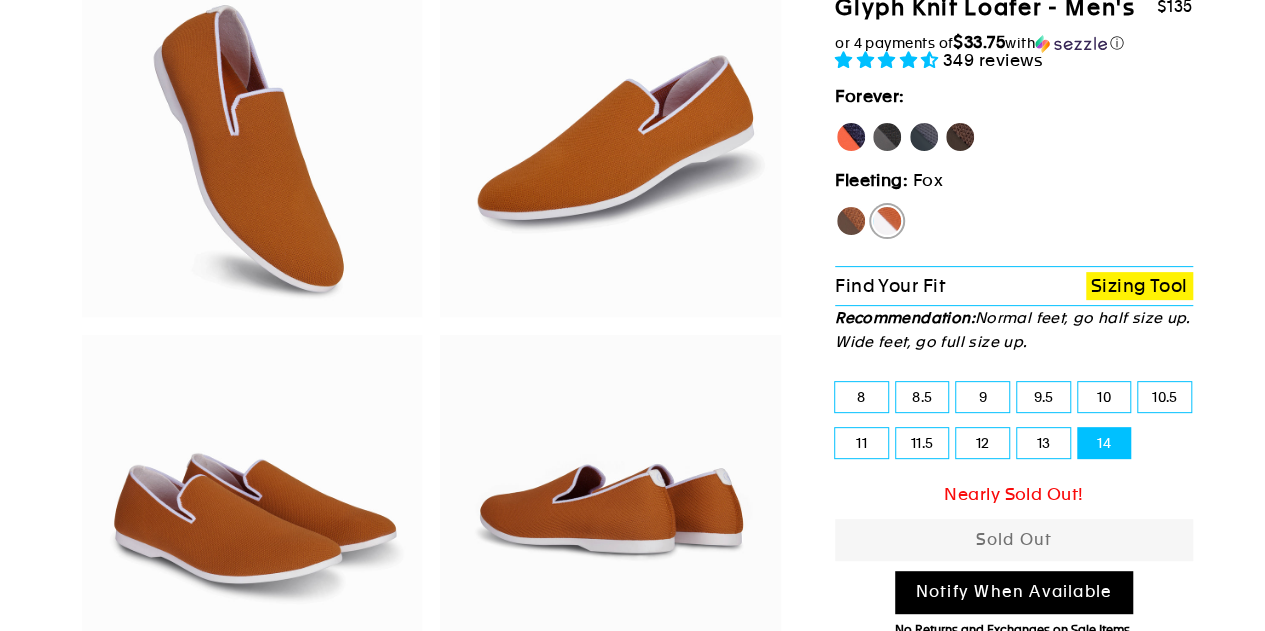 click on "Marlin" at bounding box center (851, 137) 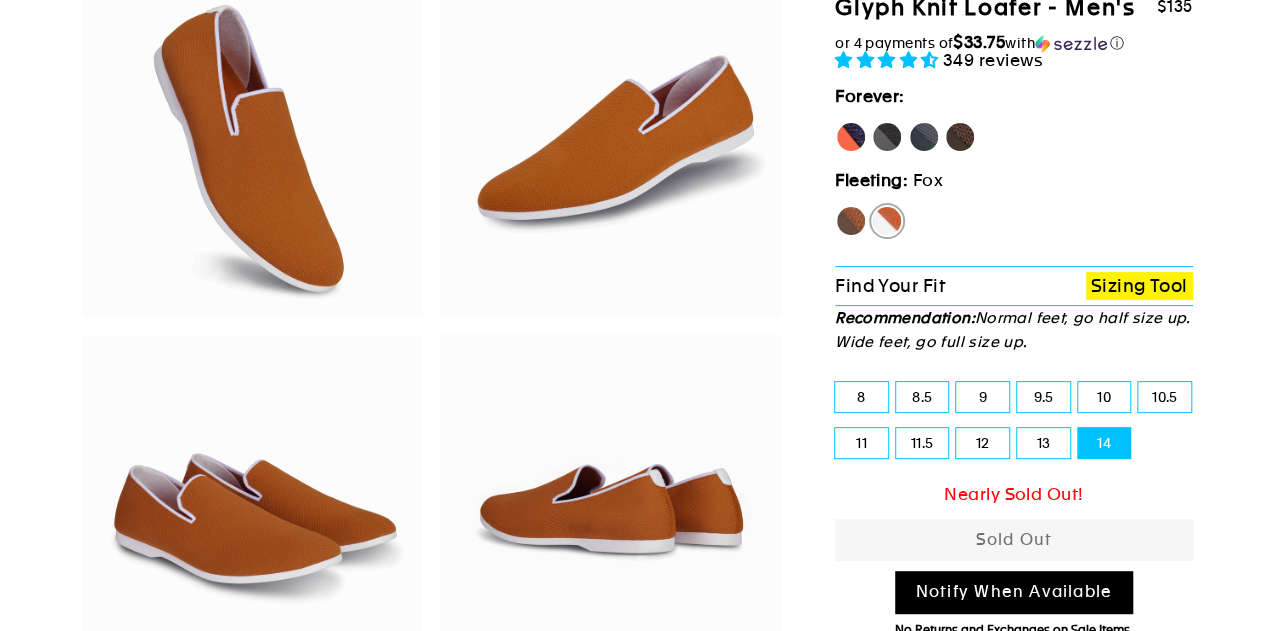 click on "Marlin" at bounding box center (835, 121) 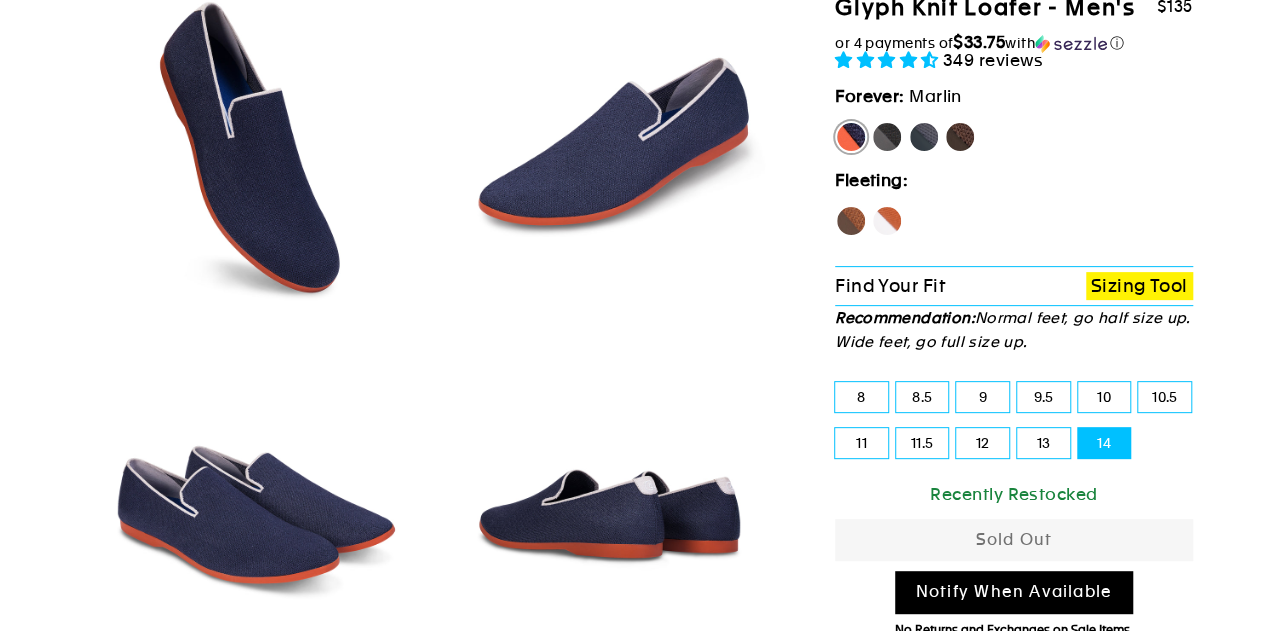 click on "Hawk" at bounding box center (851, 221) 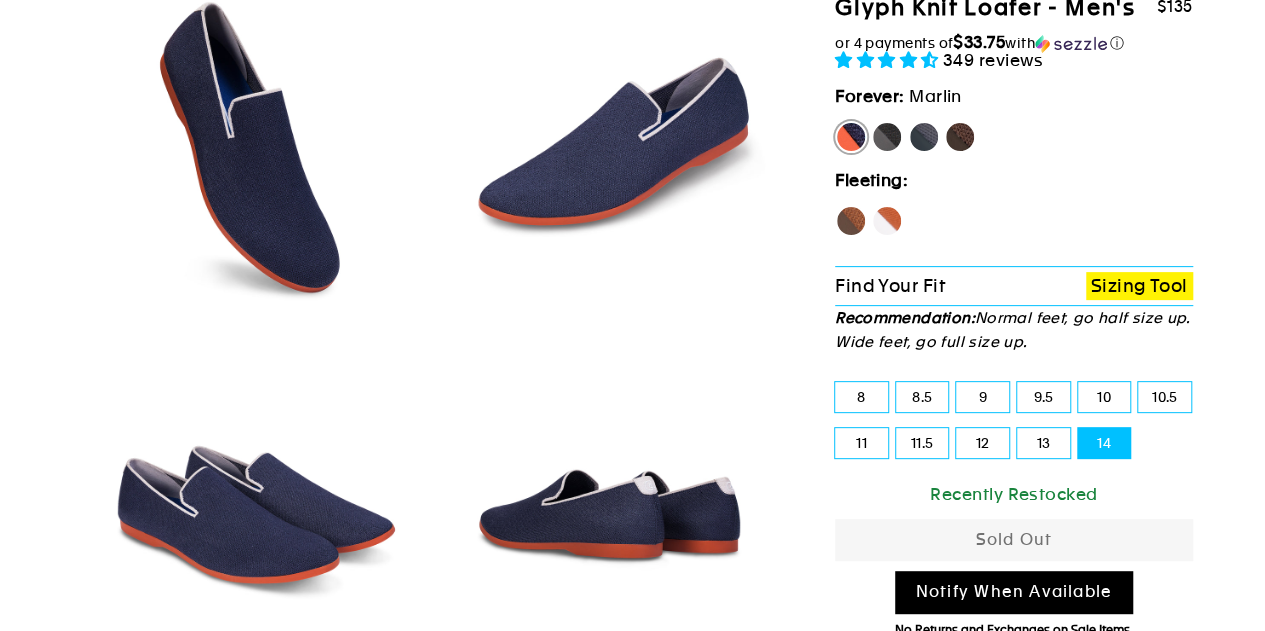click on "Hawk" at bounding box center [835, 205] 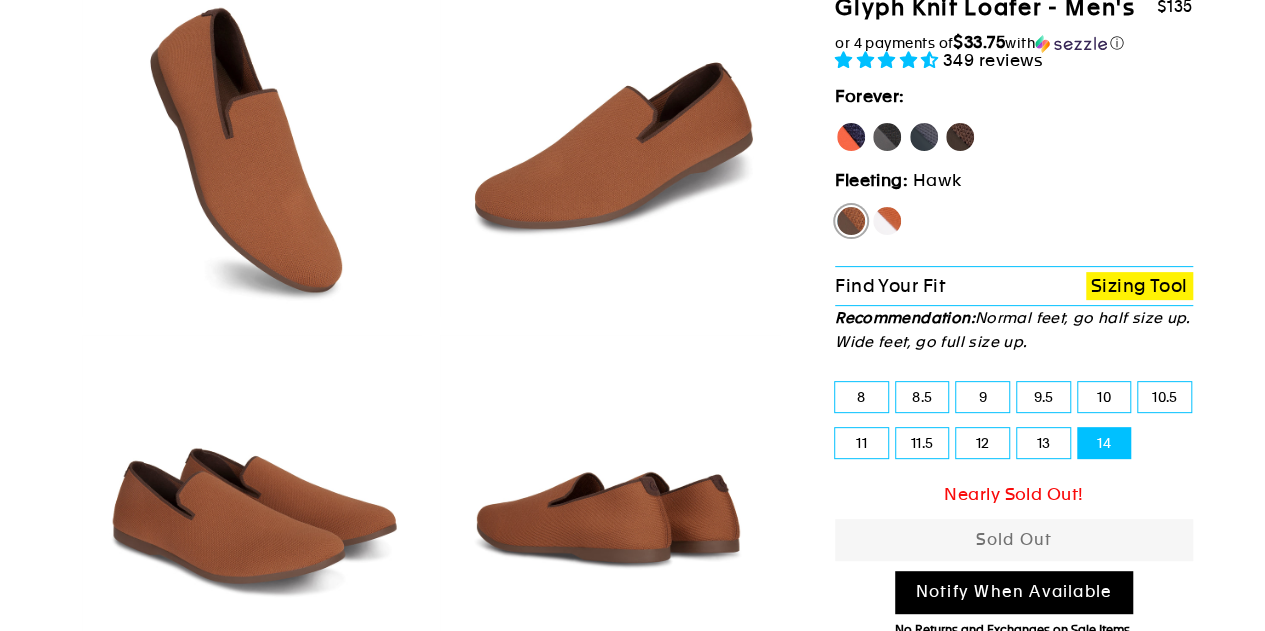 click on "Mustang" at bounding box center [960, 137] 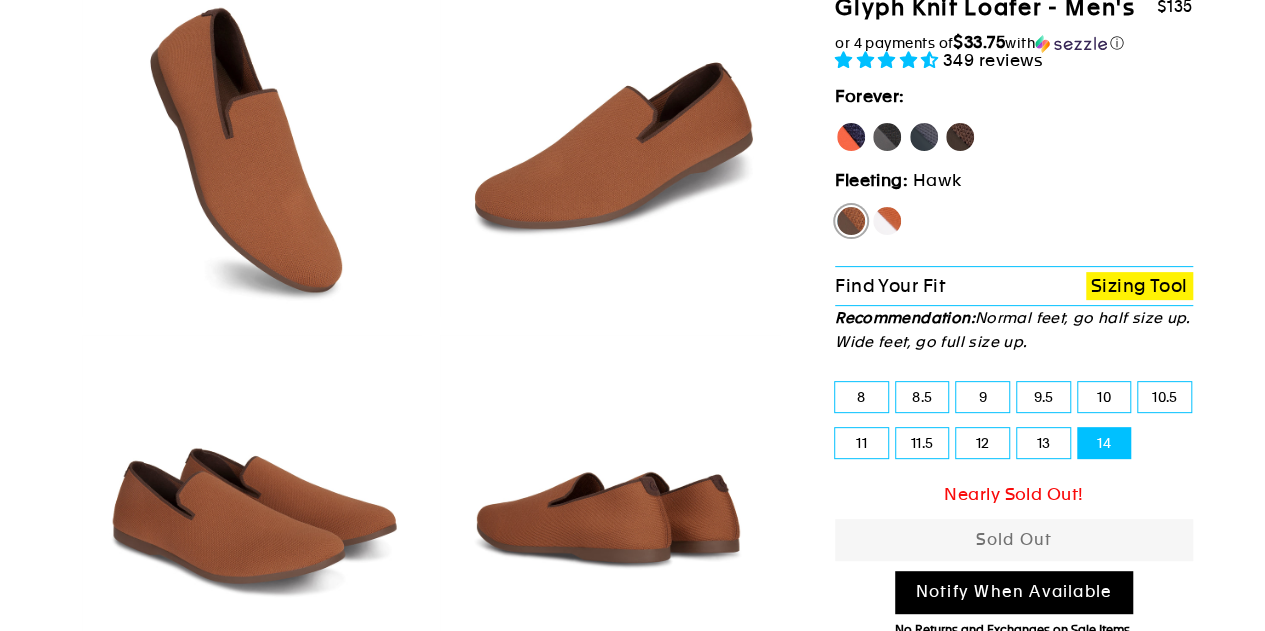 click on "Mustang" at bounding box center (944, 121) 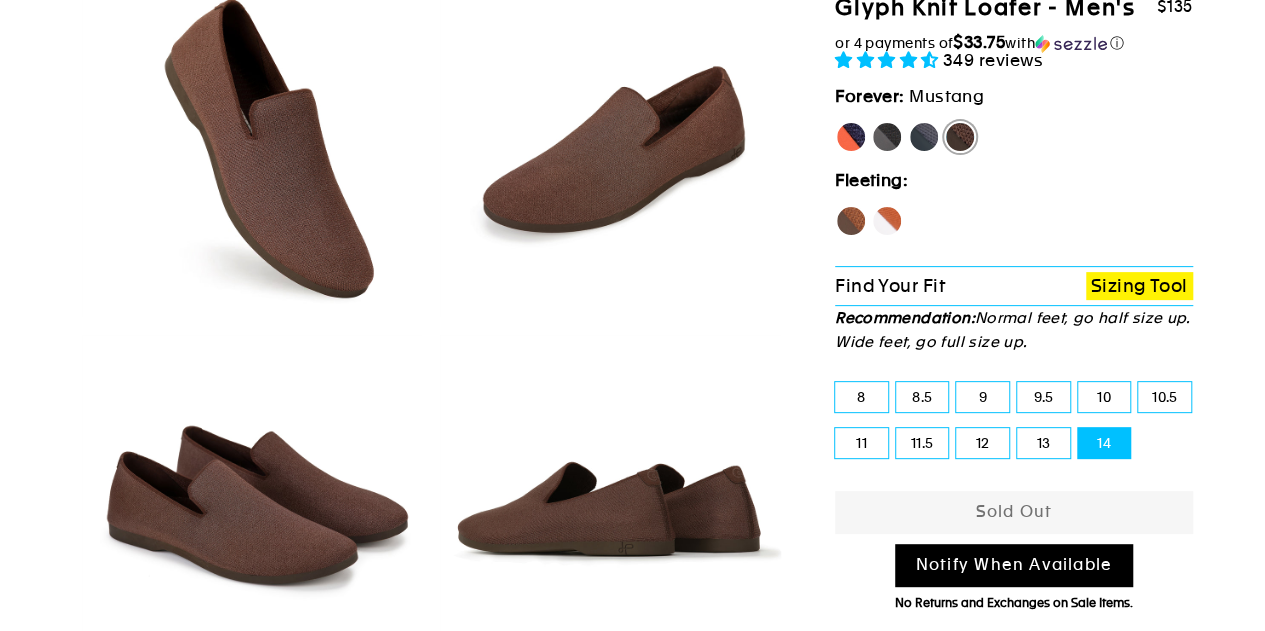 click on "Rhino" at bounding box center (924, 137) 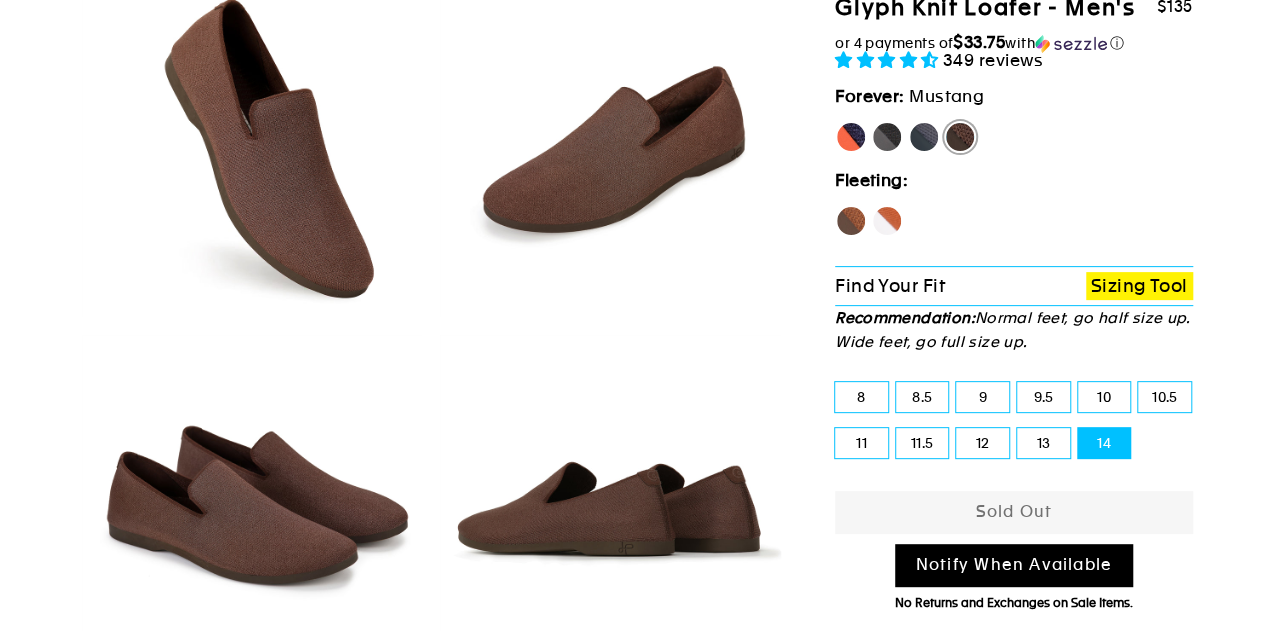 click on "Rhino" at bounding box center [908, 121] 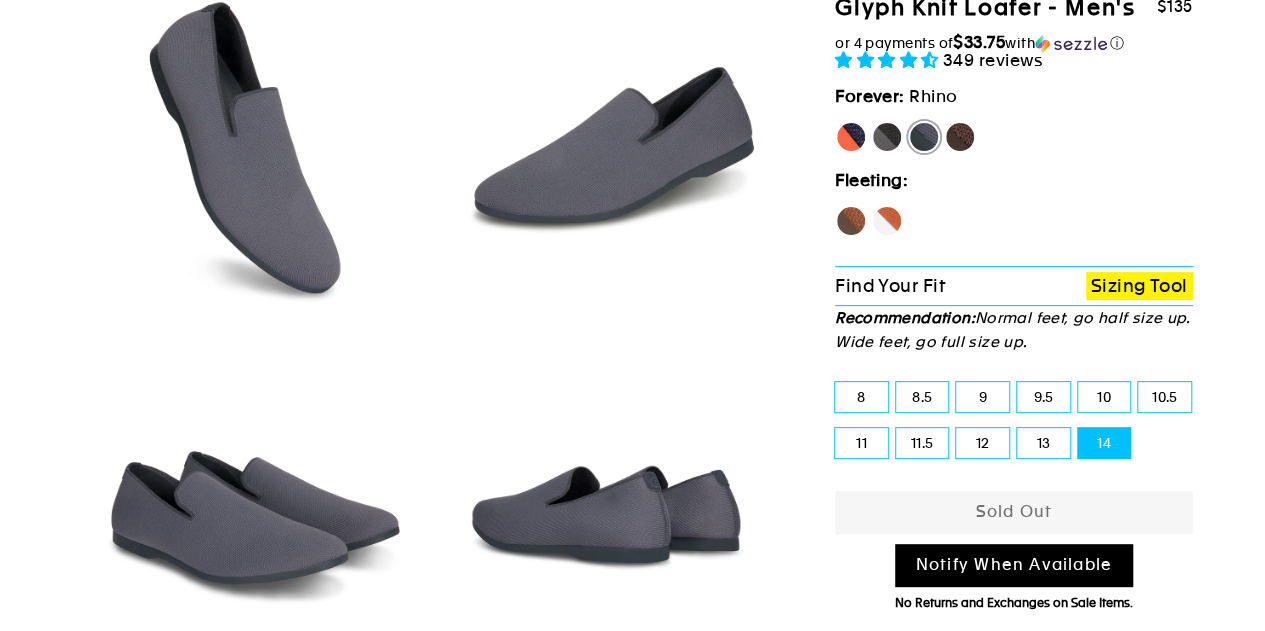 click on "Panther" at bounding box center (887, 137) 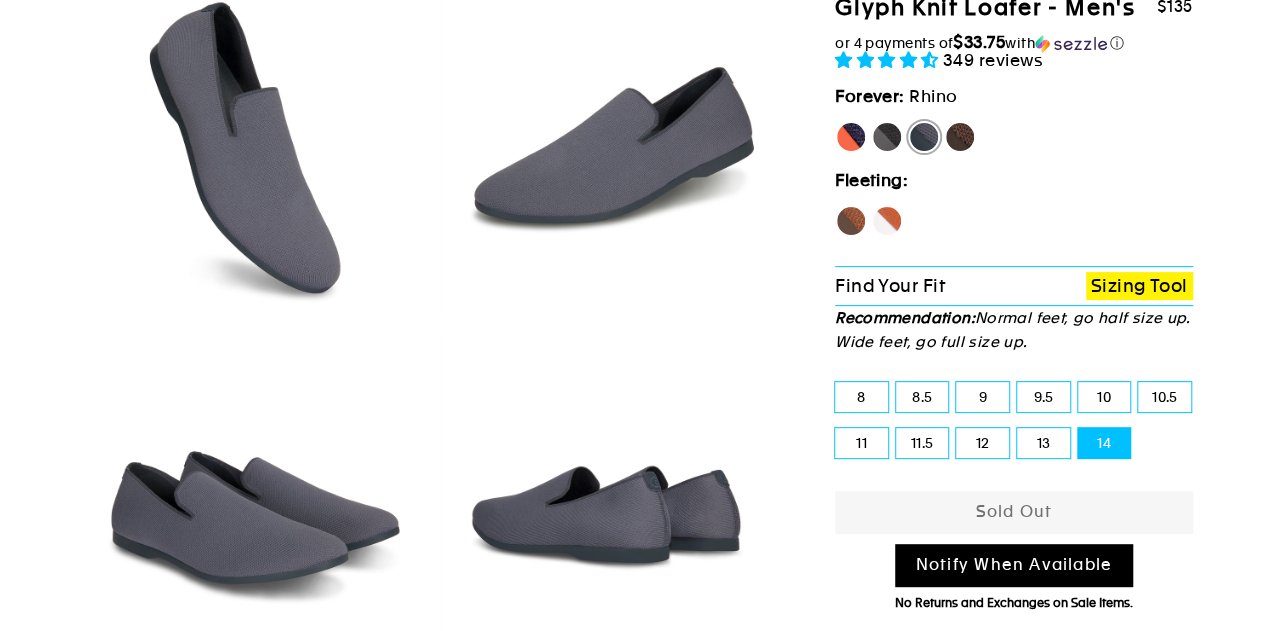 click on "Panther" at bounding box center [871, 121] 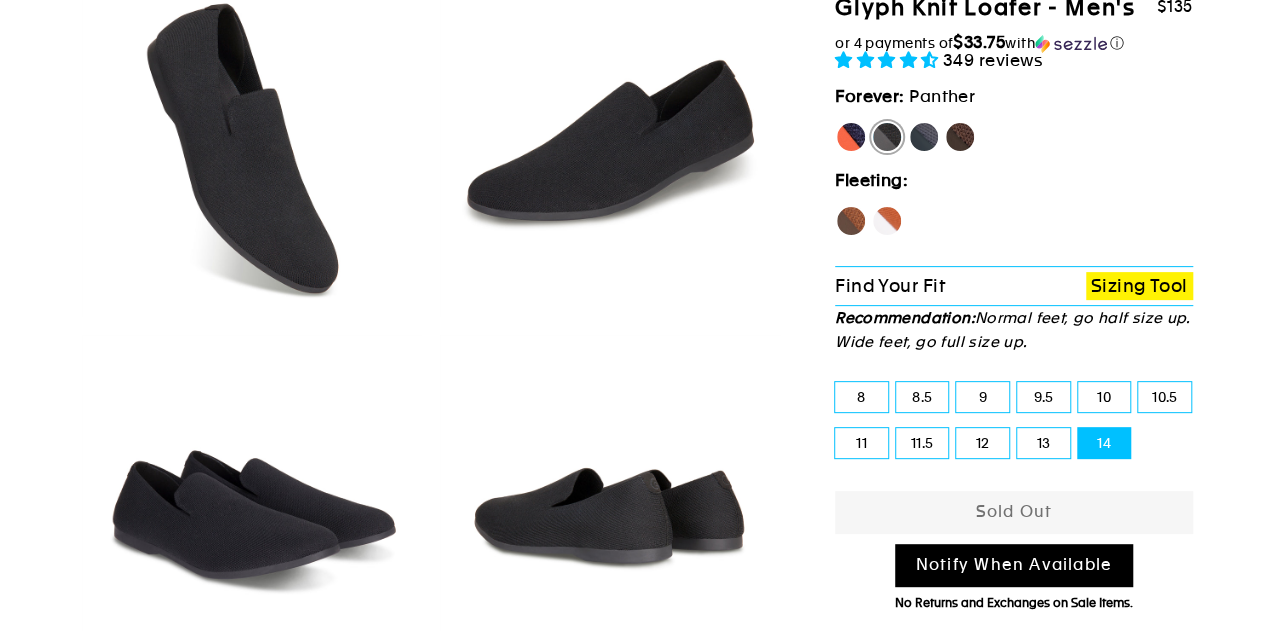 click on "Fox" at bounding box center (887, 221) 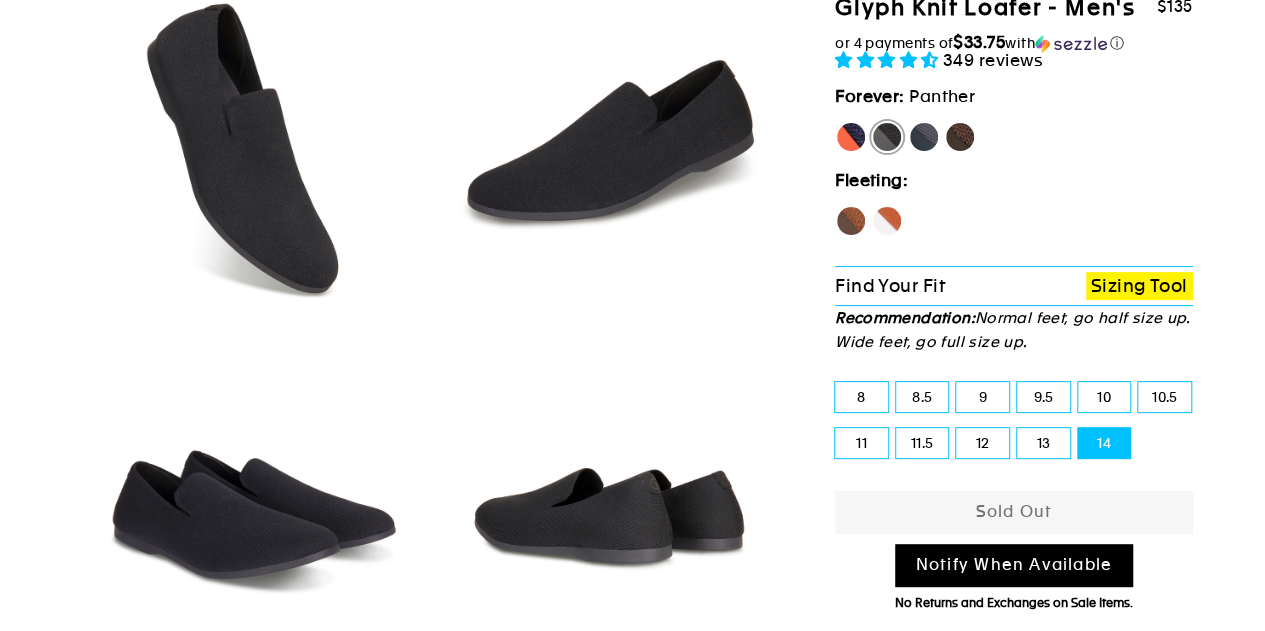 click on "Fox" at bounding box center [871, 205] 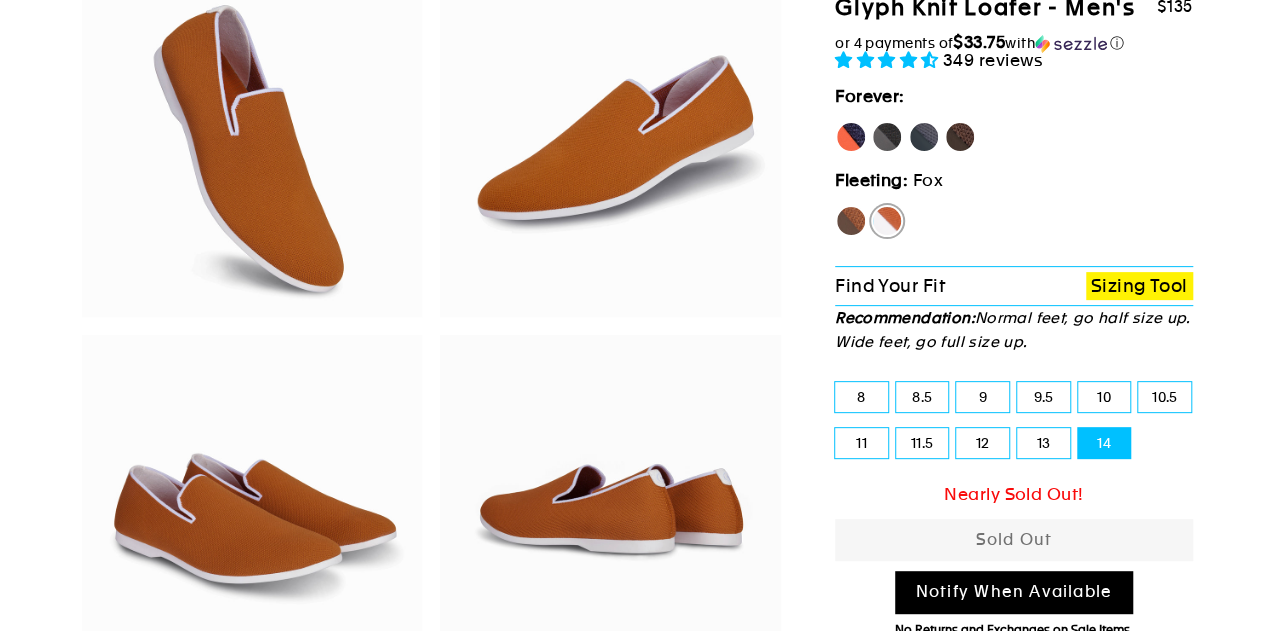 click on "Find Your Fit
Sizing Tool" at bounding box center [1014, 286] 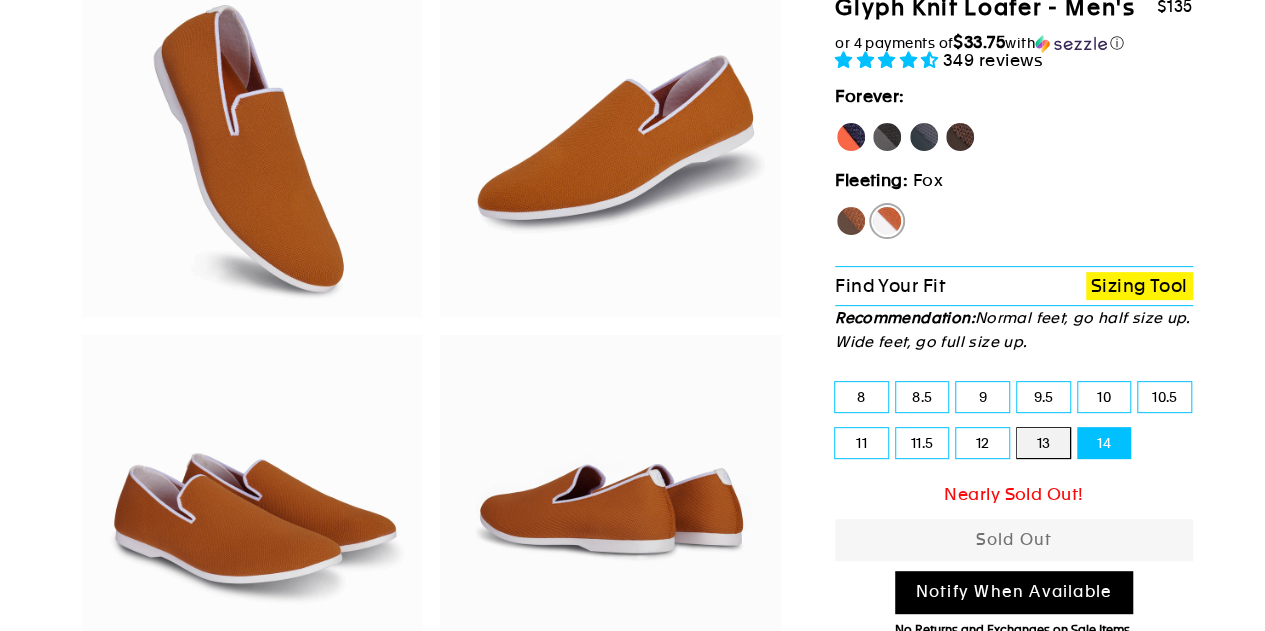 click on "13" at bounding box center (1017, 428) 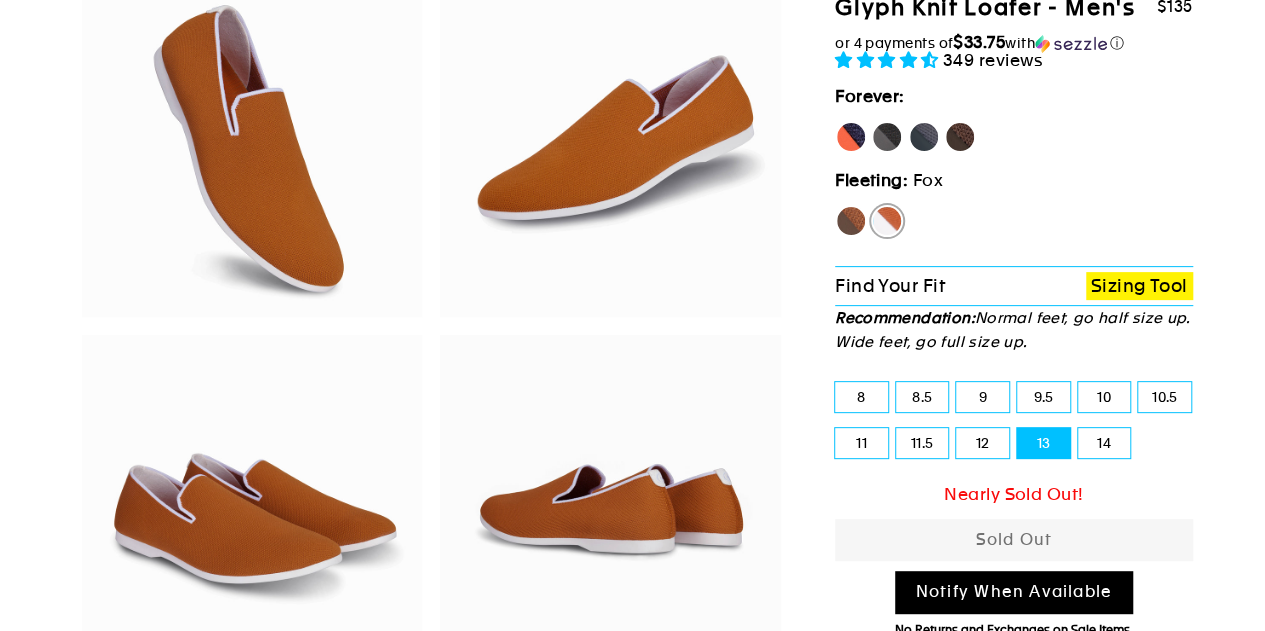 click on "12" at bounding box center (982, 443) 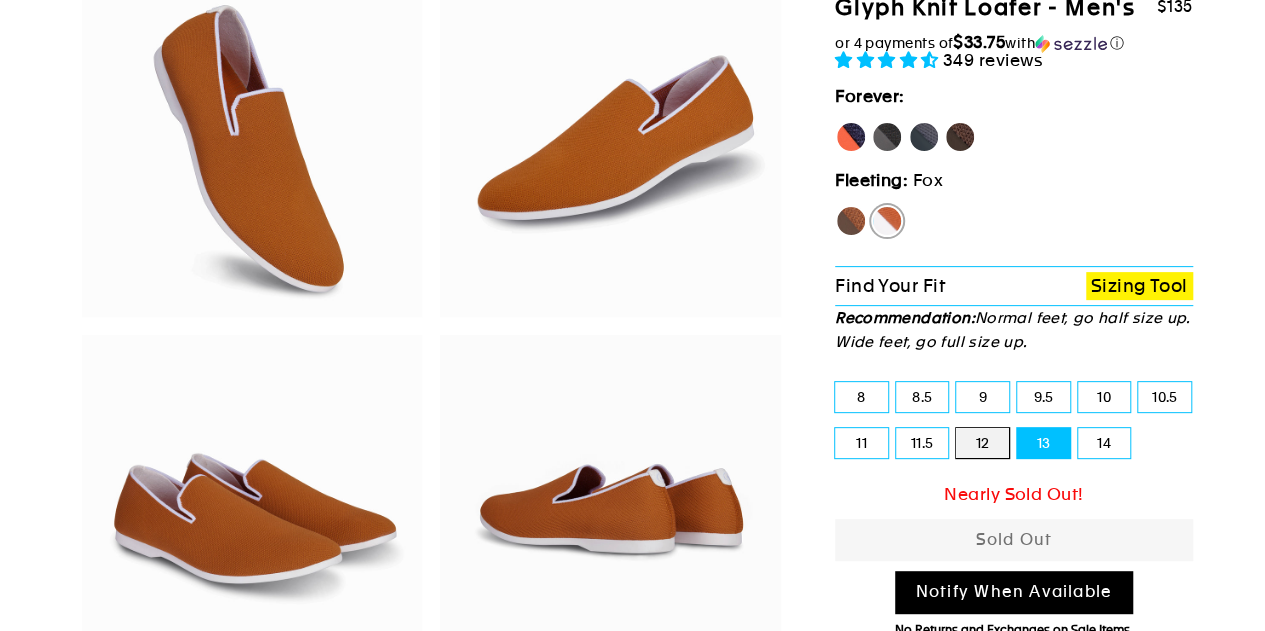click on "12" at bounding box center [956, 428] 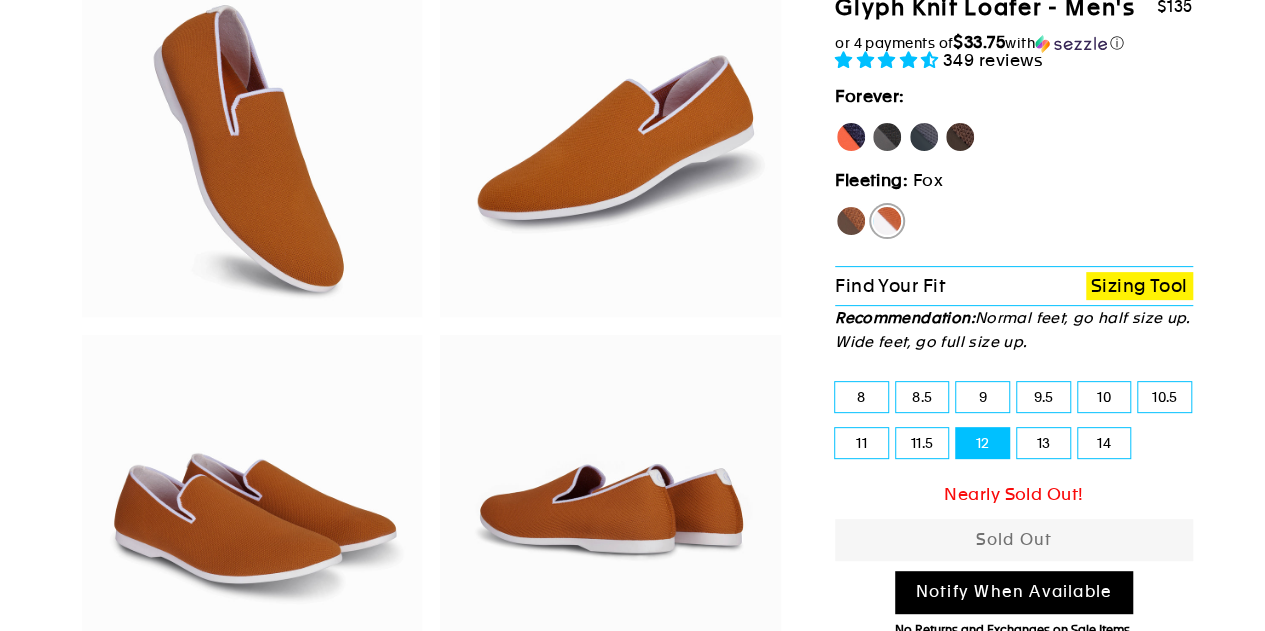 click on "11.5" at bounding box center (922, 443) 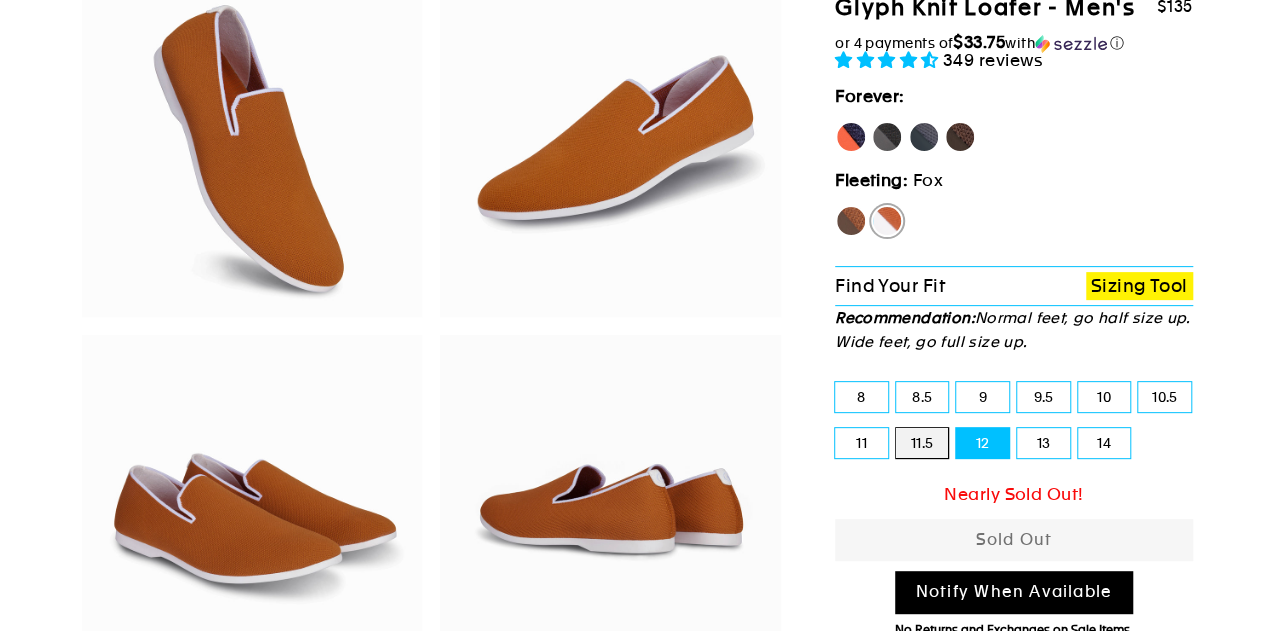 click on "11.5" at bounding box center [896, 428] 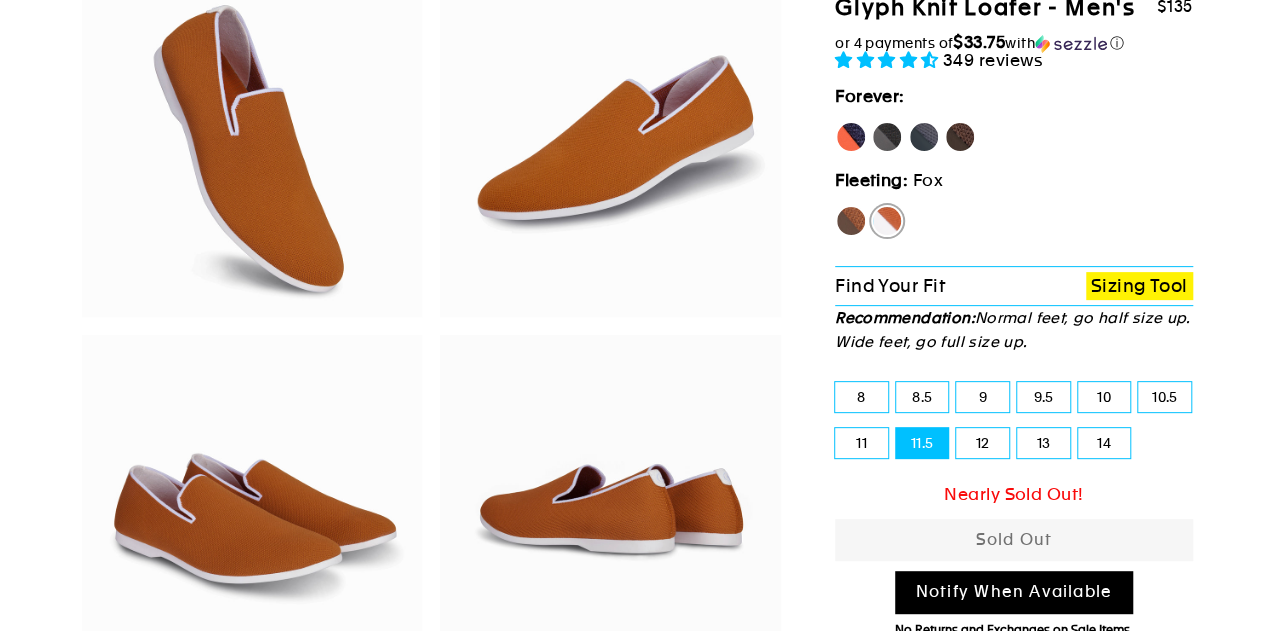 click on "11" at bounding box center (861, 443) 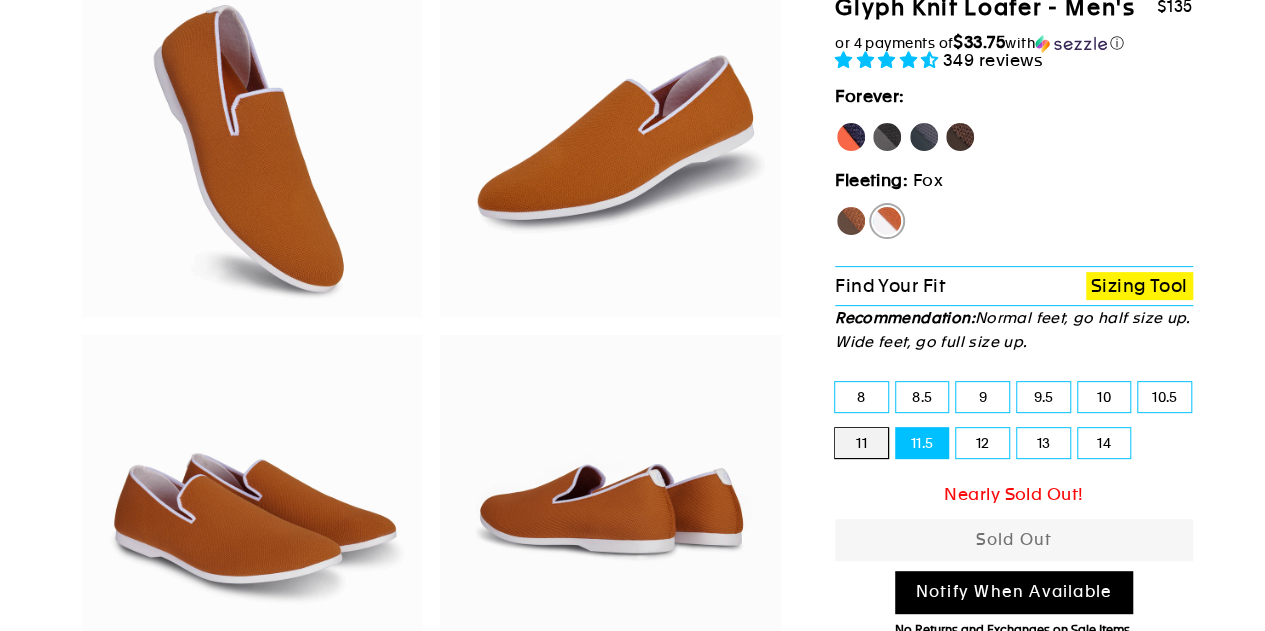 click on "11" at bounding box center (835, 428) 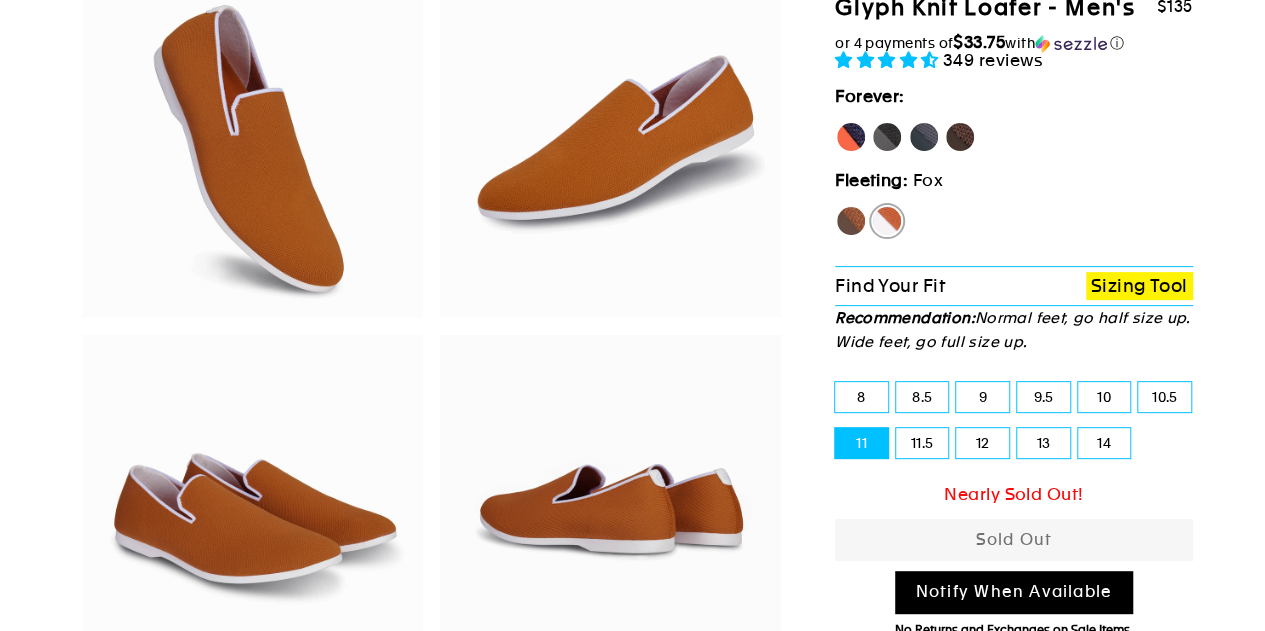 drag, startPoint x: 862, startPoint y: 387, endPoint x: 907, endPoint y: 391, distance: 45.17743 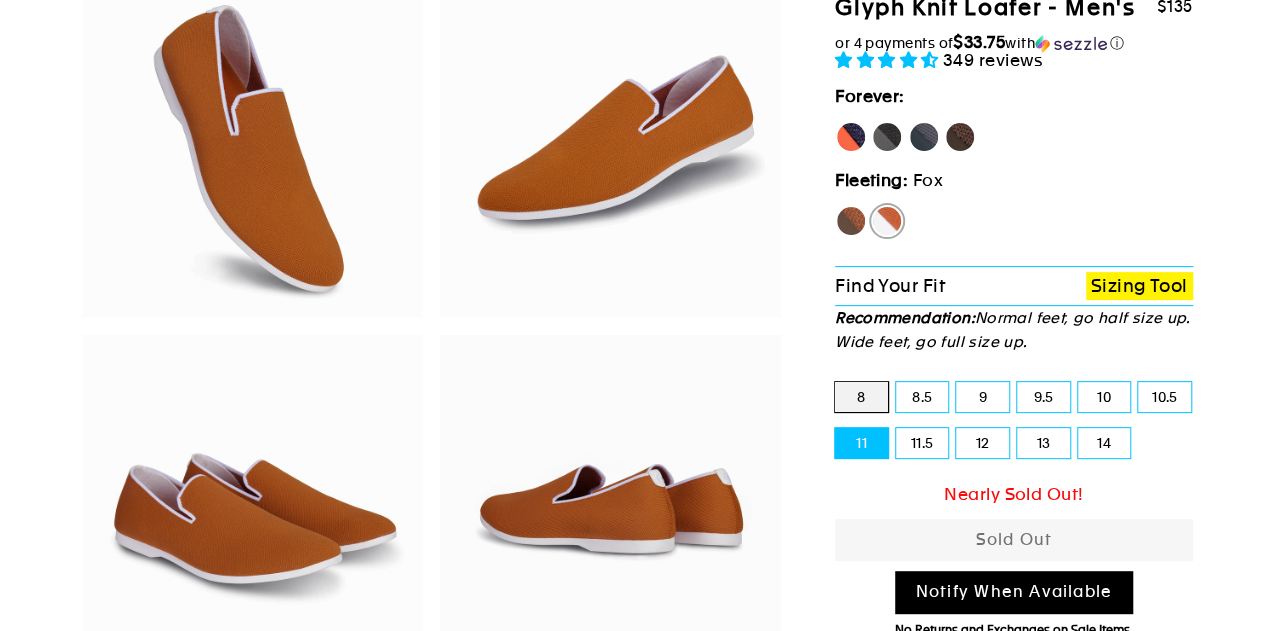 click on "8" at bounding box center [835, 382] 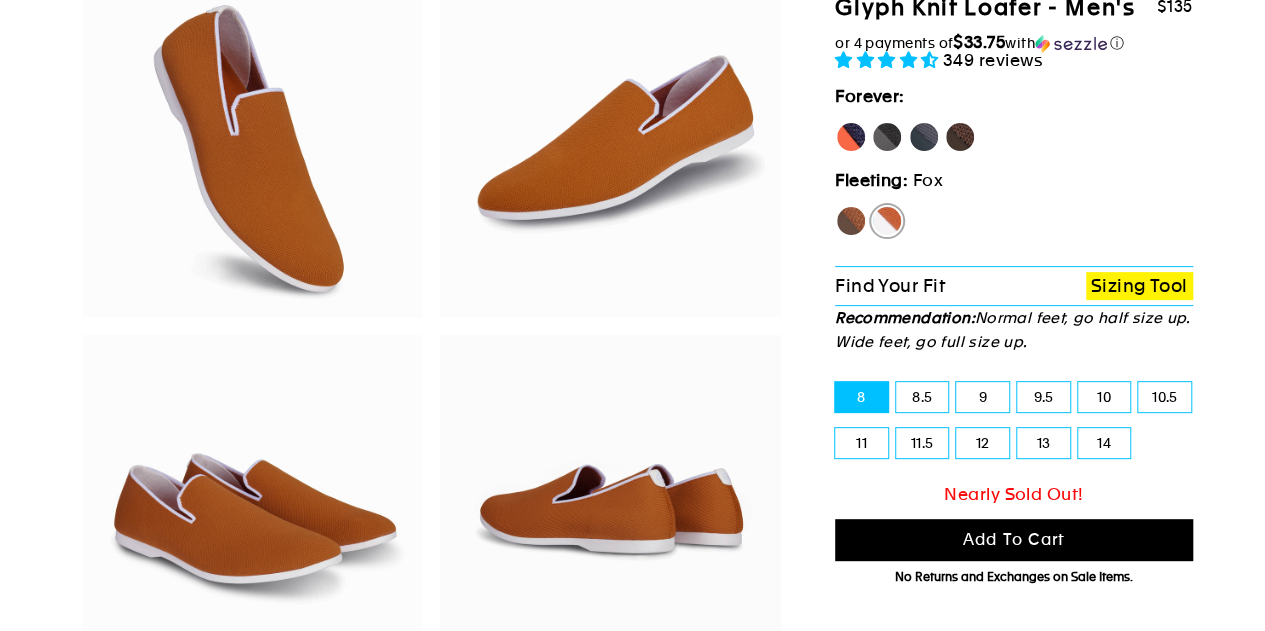 click on "8.5" at bounding box center (922, 397) 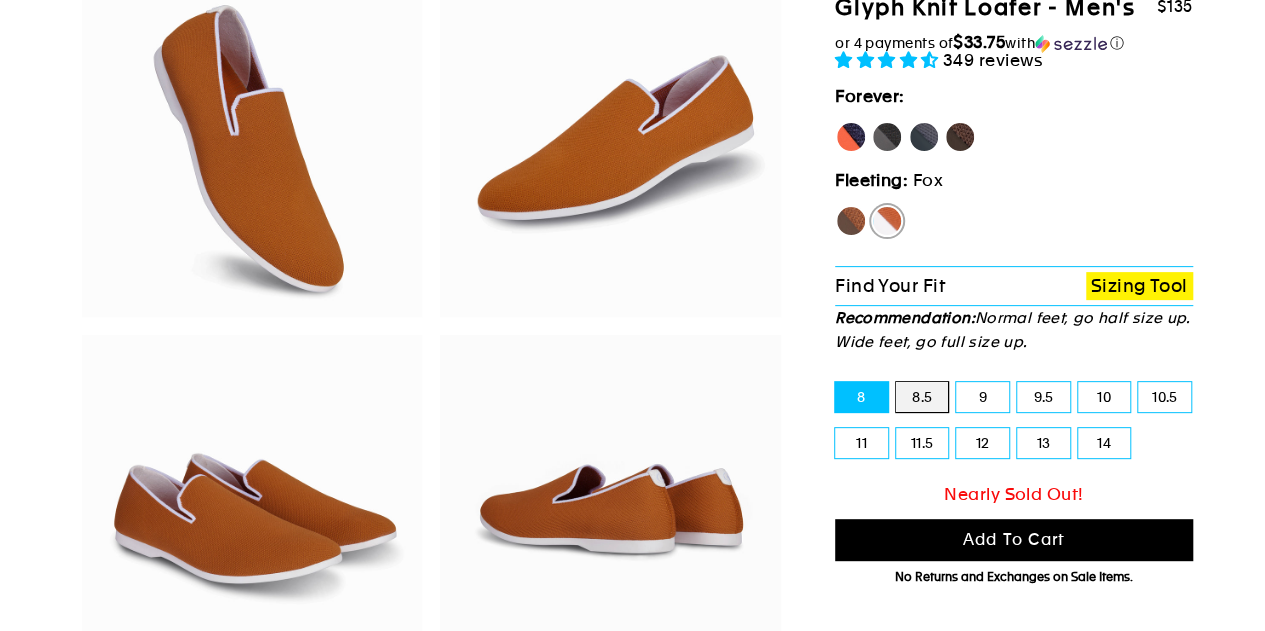 click on "8.5" at bounding box center [896, 382] 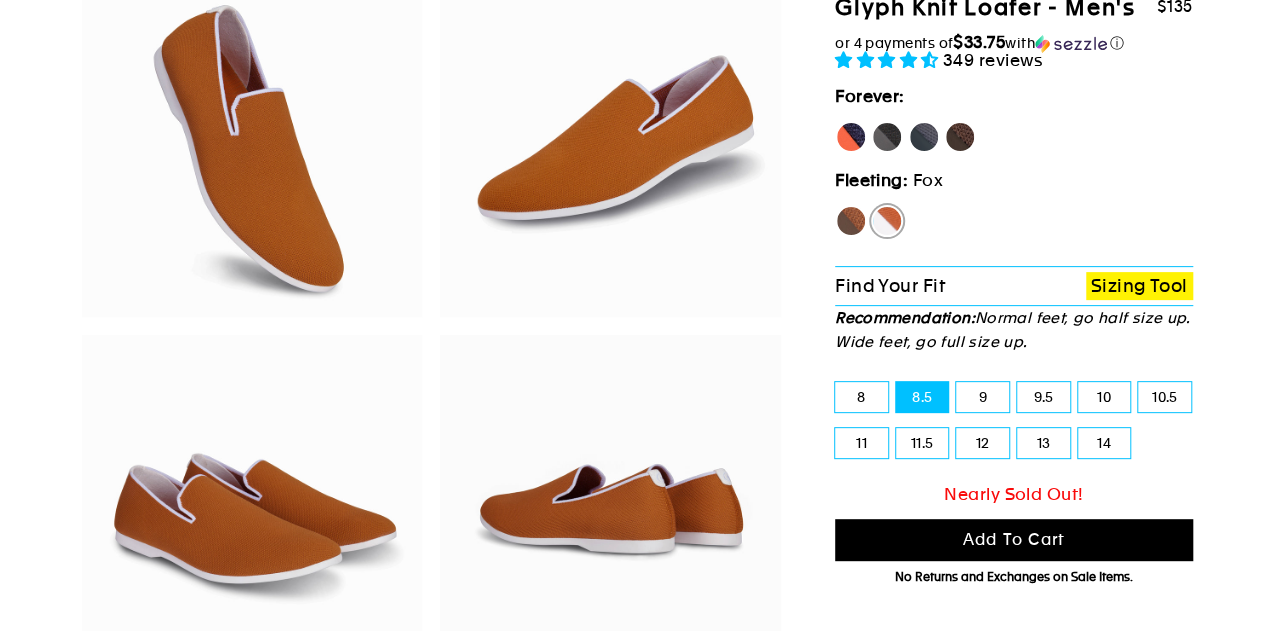 click on "9" at bounding box center (982, 397) 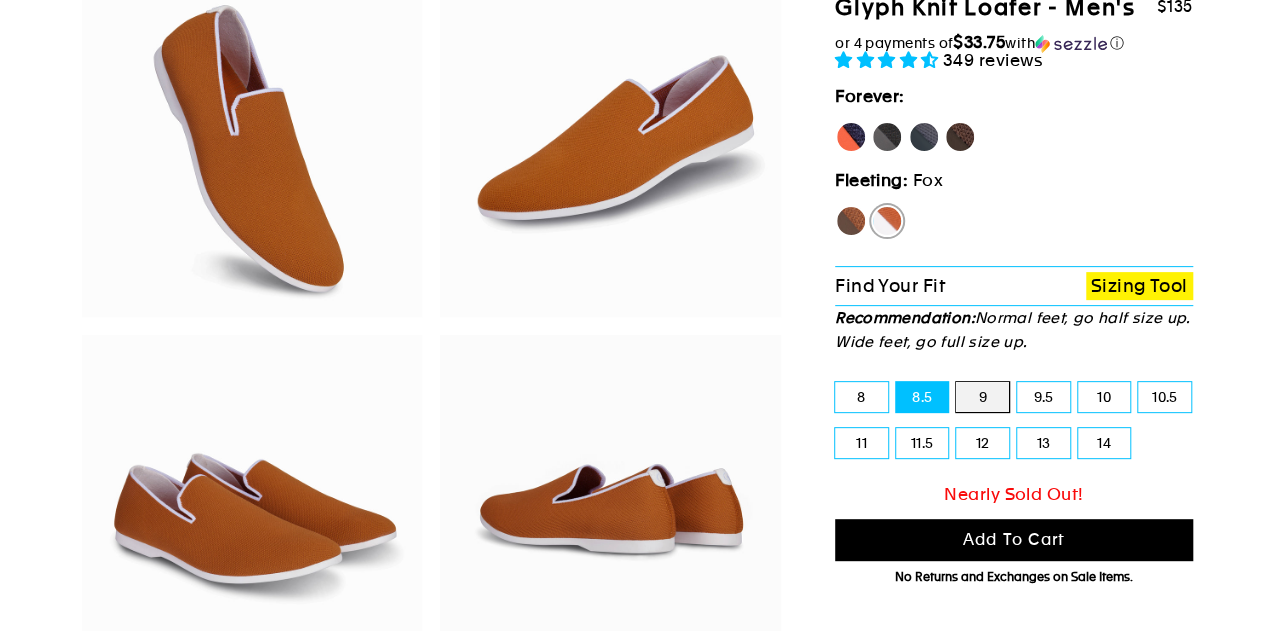 click on "9" at bounding box center [956, 382] 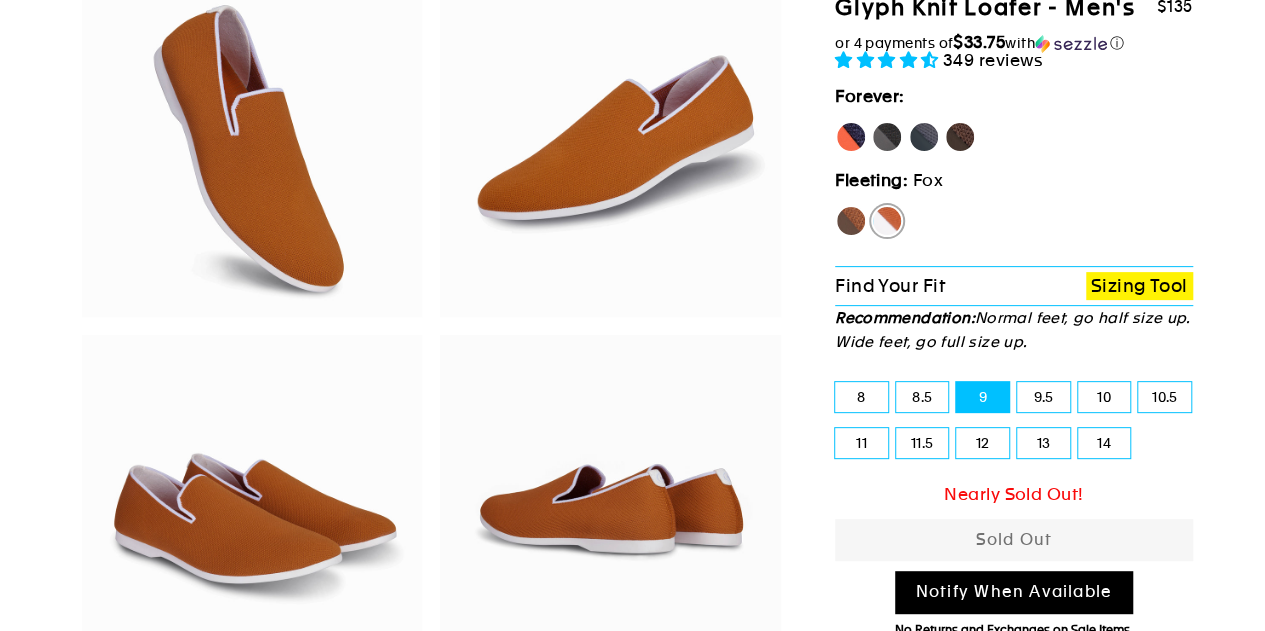 drag, startPoint x: 1036, startPoint y: 396, endPoint x: 1069, endPoint y: 395, distance: 33.01515 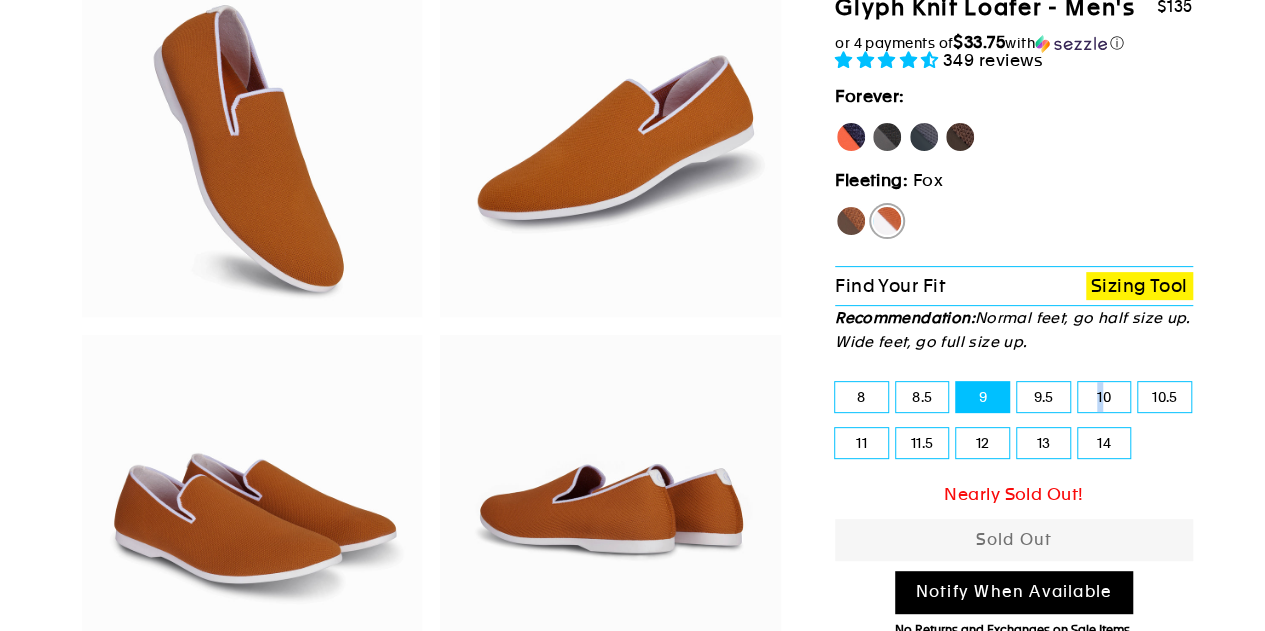 drag, startPoint x: 1098, startPoint y: 394, endPoint x: 1134, endPoint y: 391, distance: 36.124783 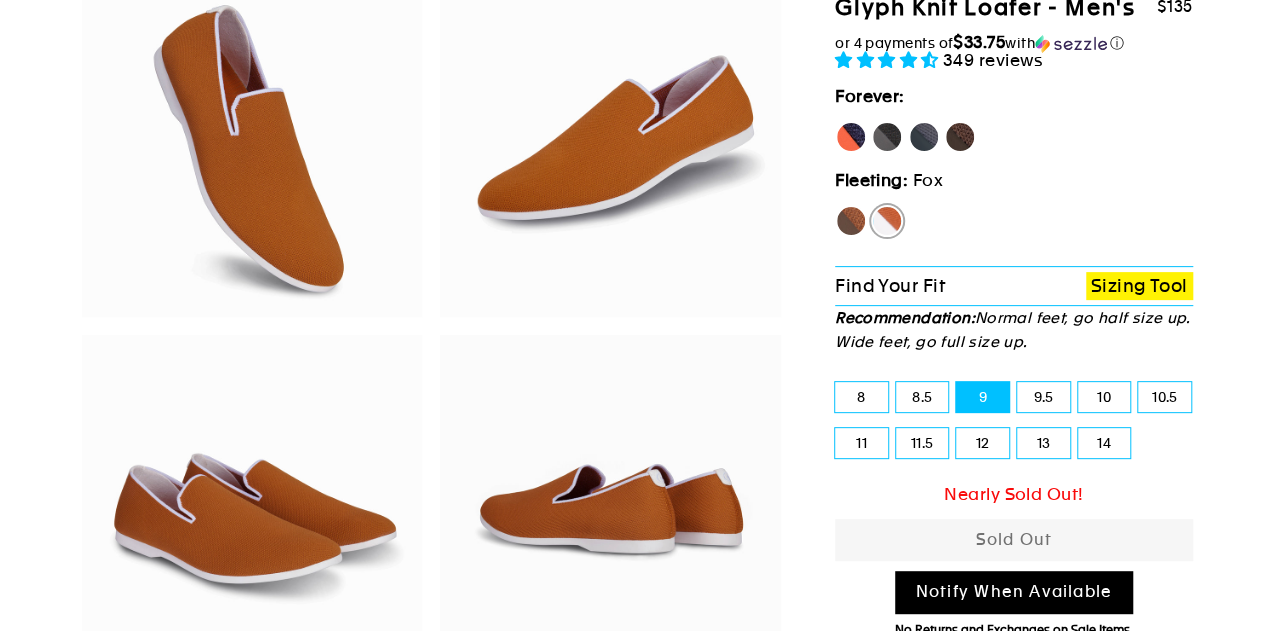 click on "10.5" at bounding box center [1164, 397] 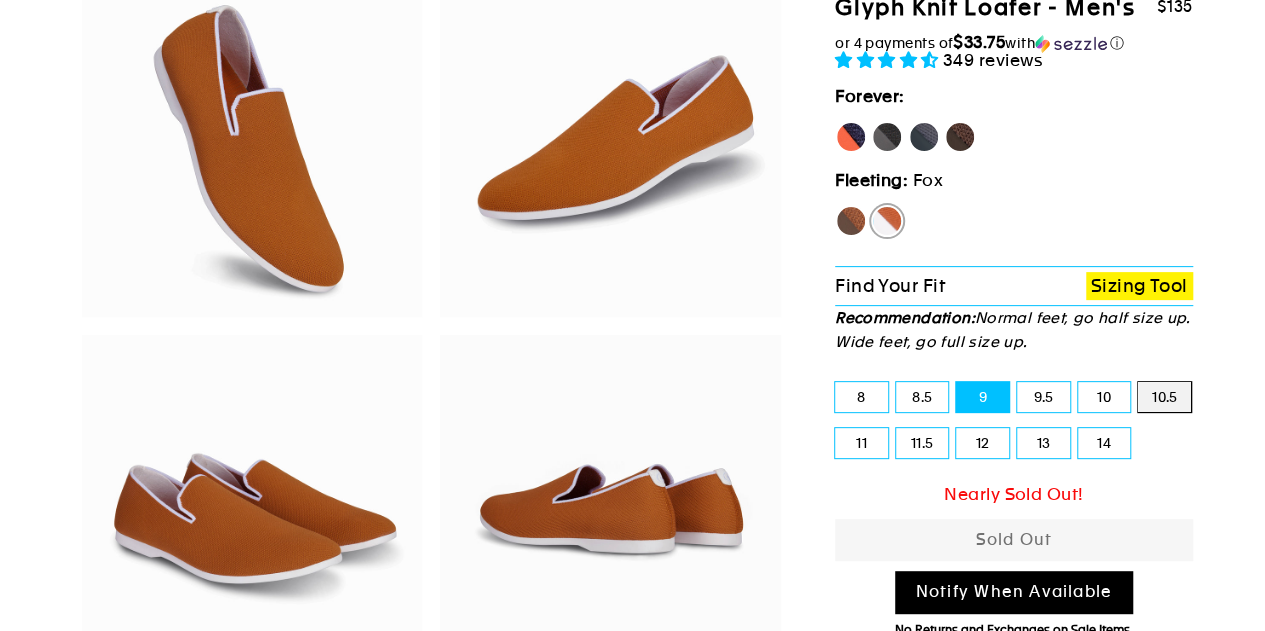 radio on "true" 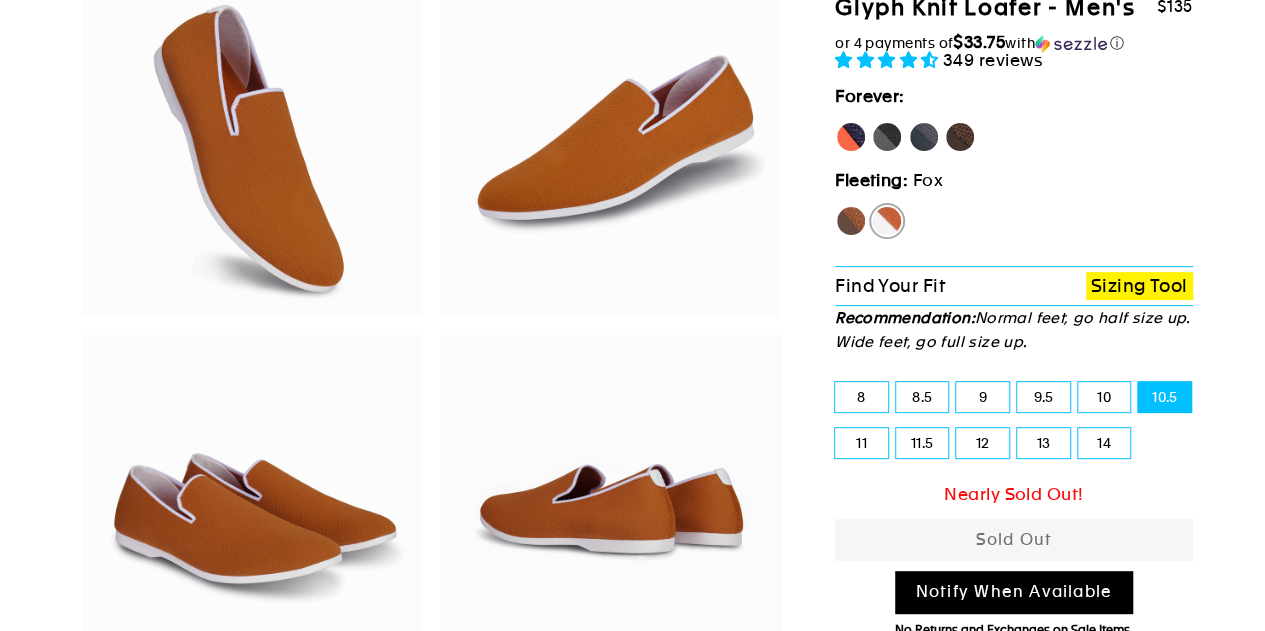 click on "14" at bounding box center (1104, 443) 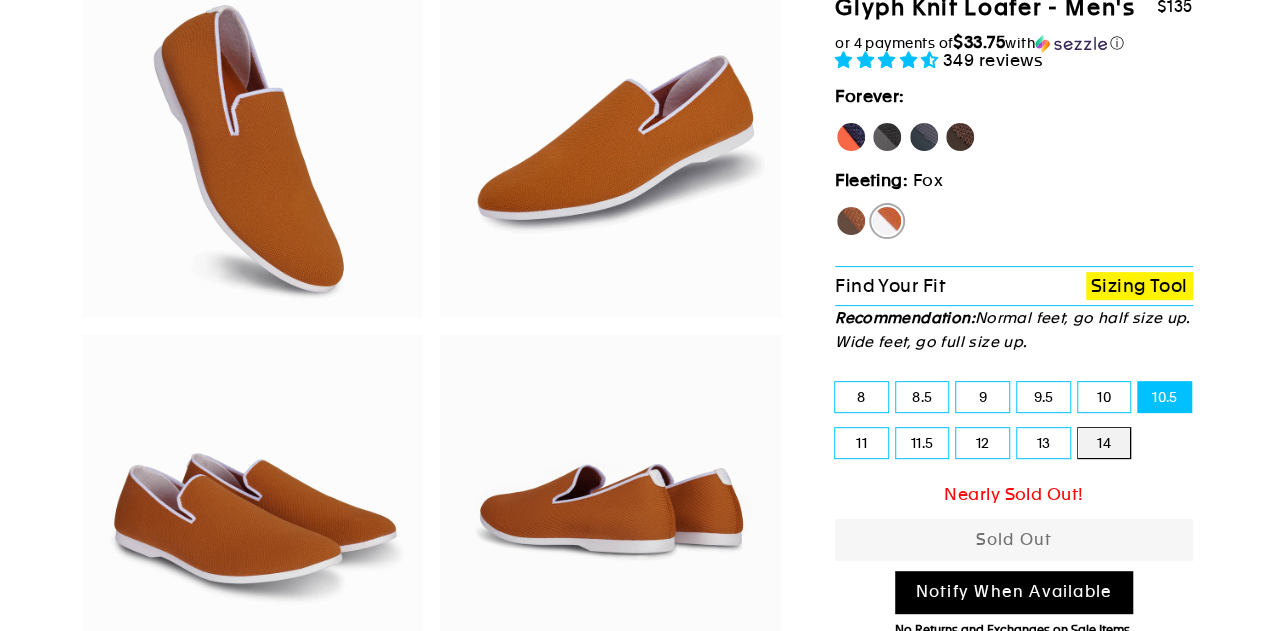 click on "14" at bounding box center (1078, 428) 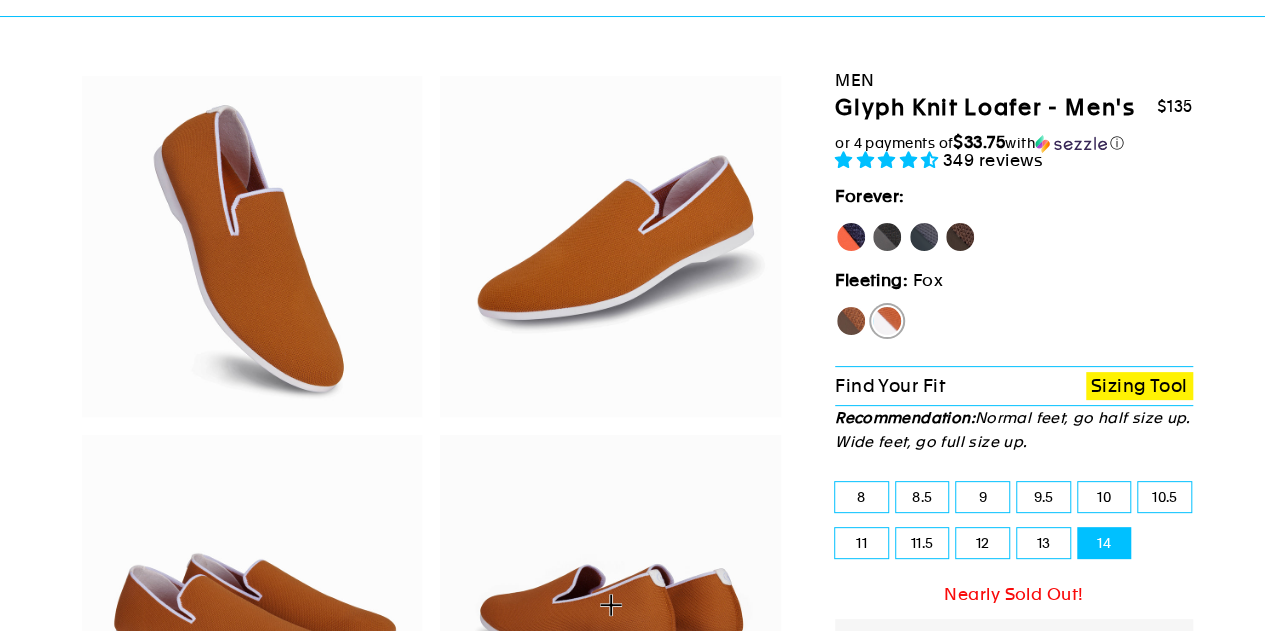 scroll, scrollTop: 0, scrollLeft: 0, axis: both 